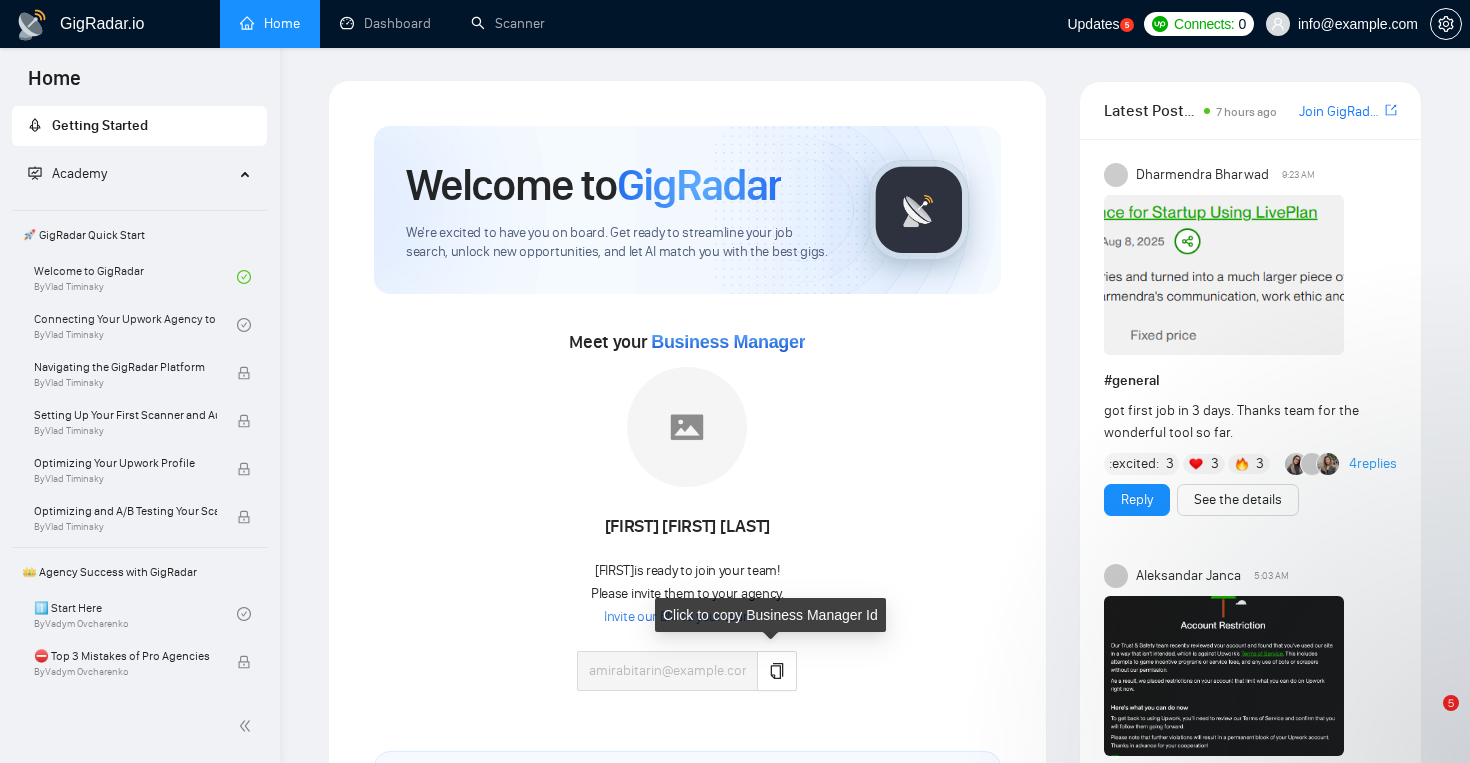 scroll, scrollTop: 67, scrollLeft: 0, axis: vertical 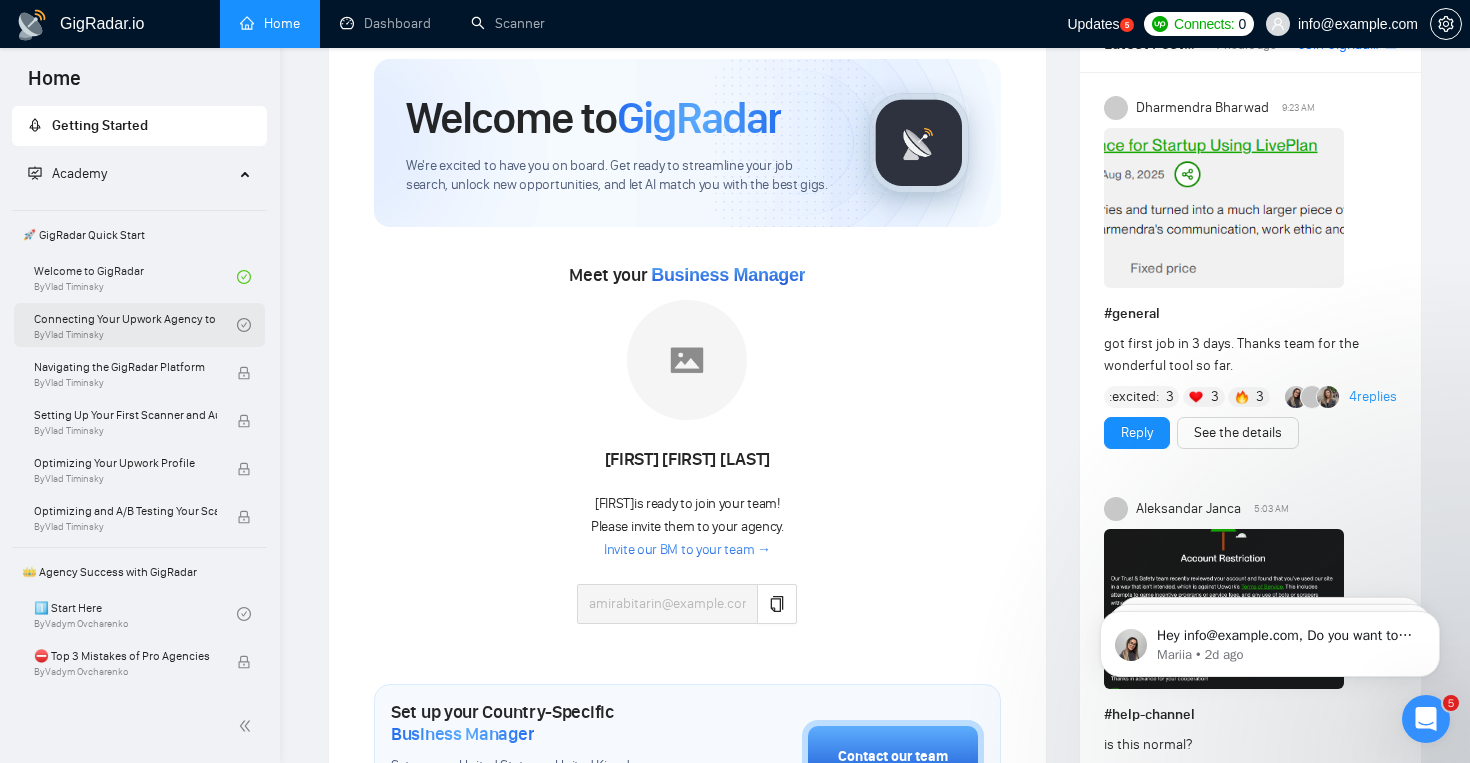 click on "Connecting Your Upwork Agency to GigRadar By  Vlad Timinsky" at bounding box center (135, 325) 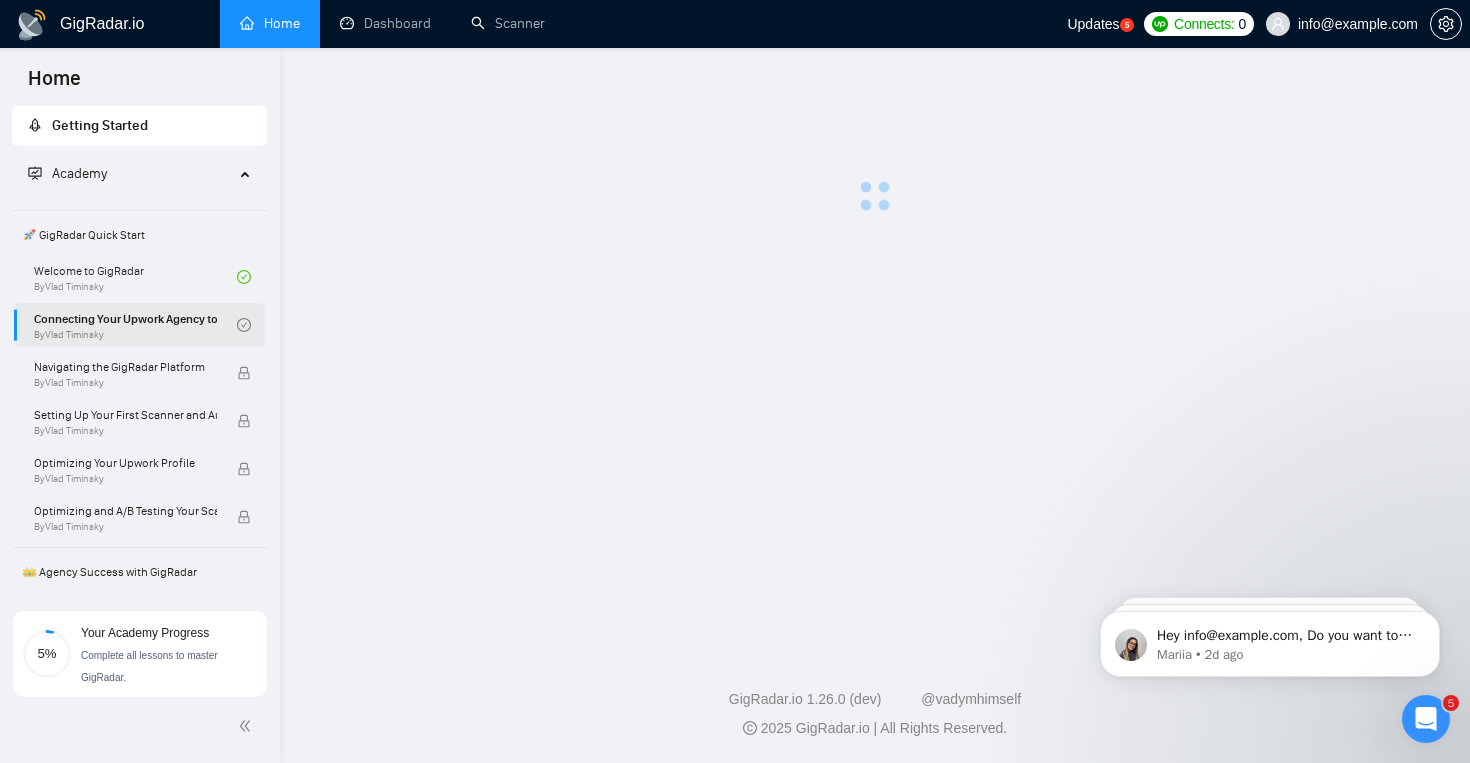 scroll, scrollTop: 0, scrollLeft: 0, axis: both 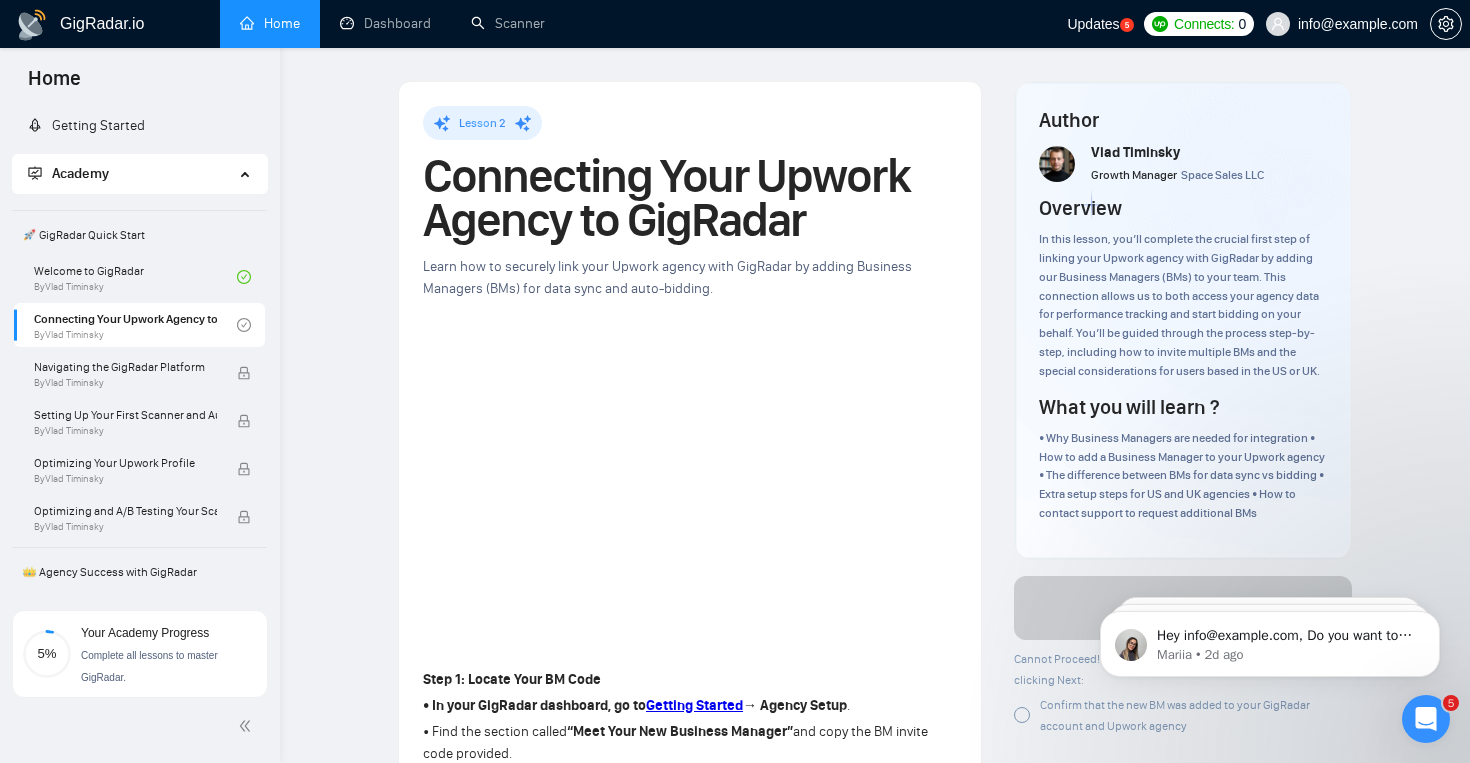 click on "Step 1: Locate Your BM Code" at bounding box center (690, 680) 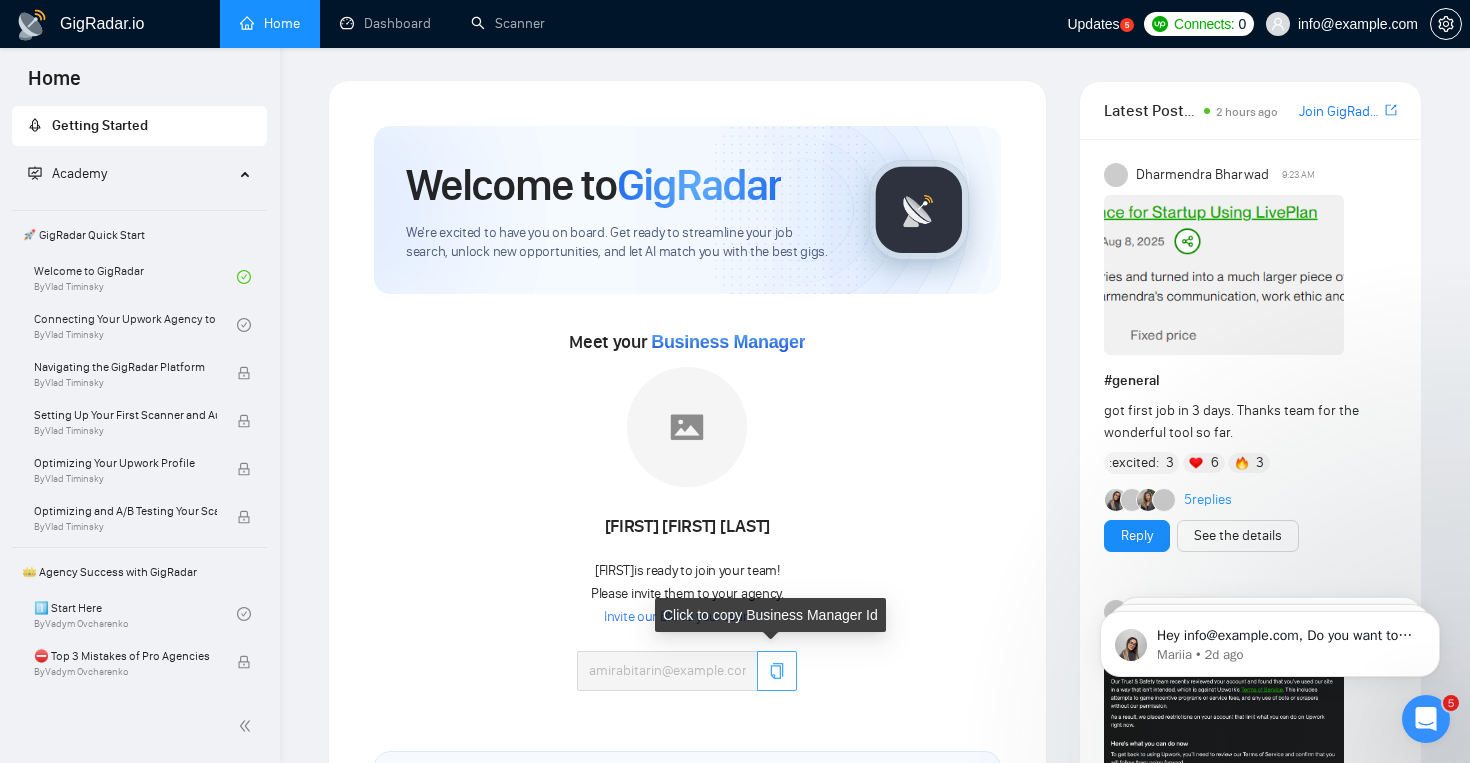 click 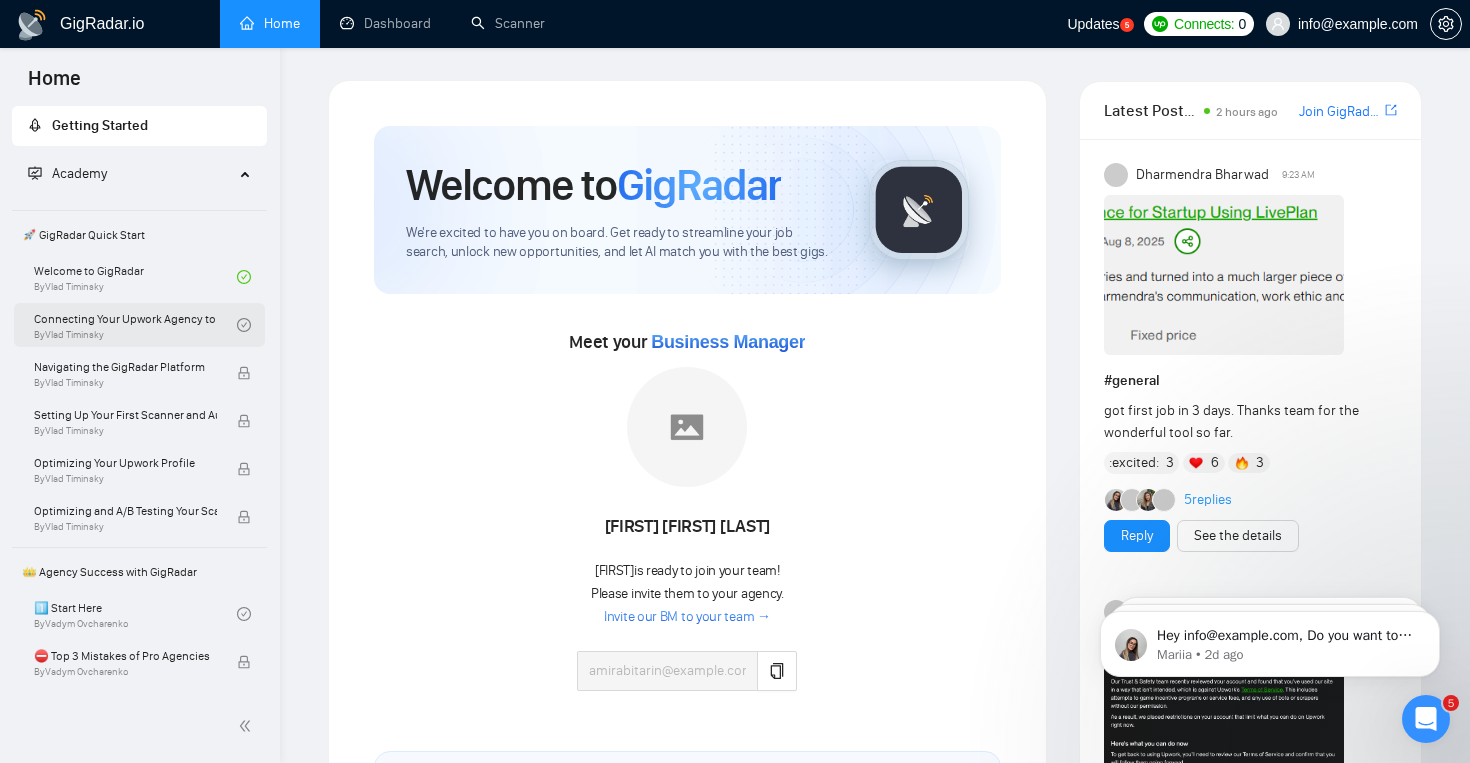 click on "Connecting Your Upwork Agency to GigRadar By  Vlad Timinsky" at bounding box center (135, 325) 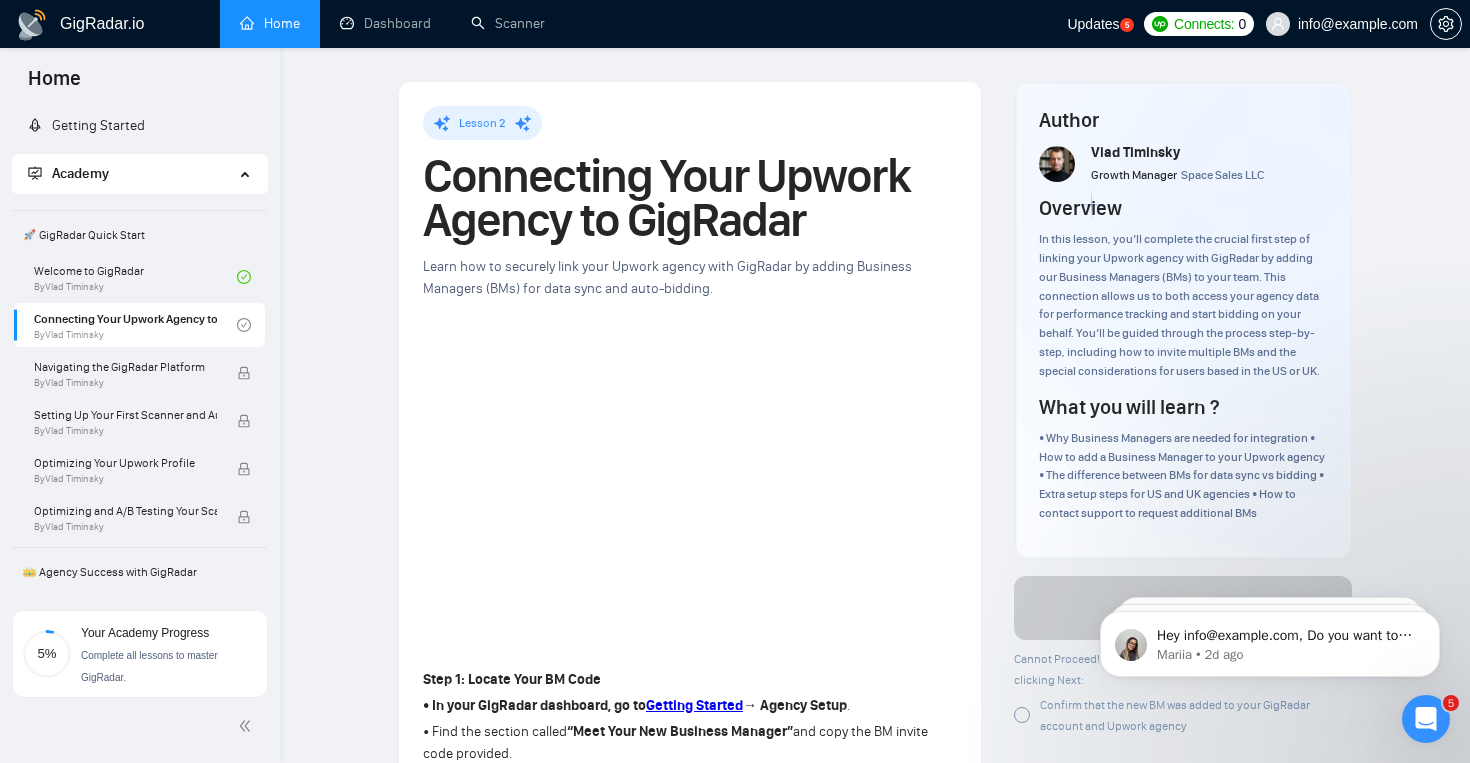 click on "GigRadar.io" at bounding box center [102, 24] 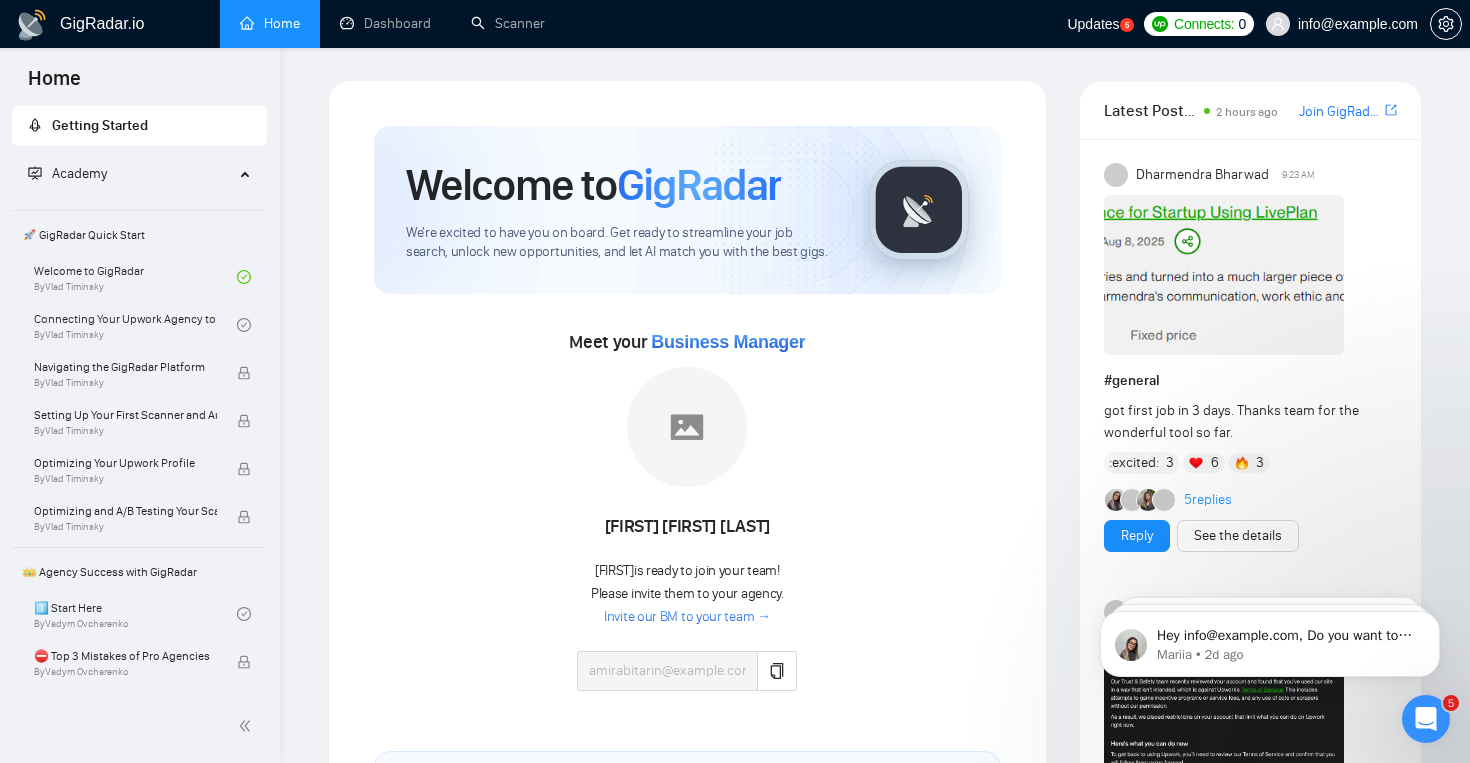 click on "Invite our BM to your team →" at bounding box center (687, 617) 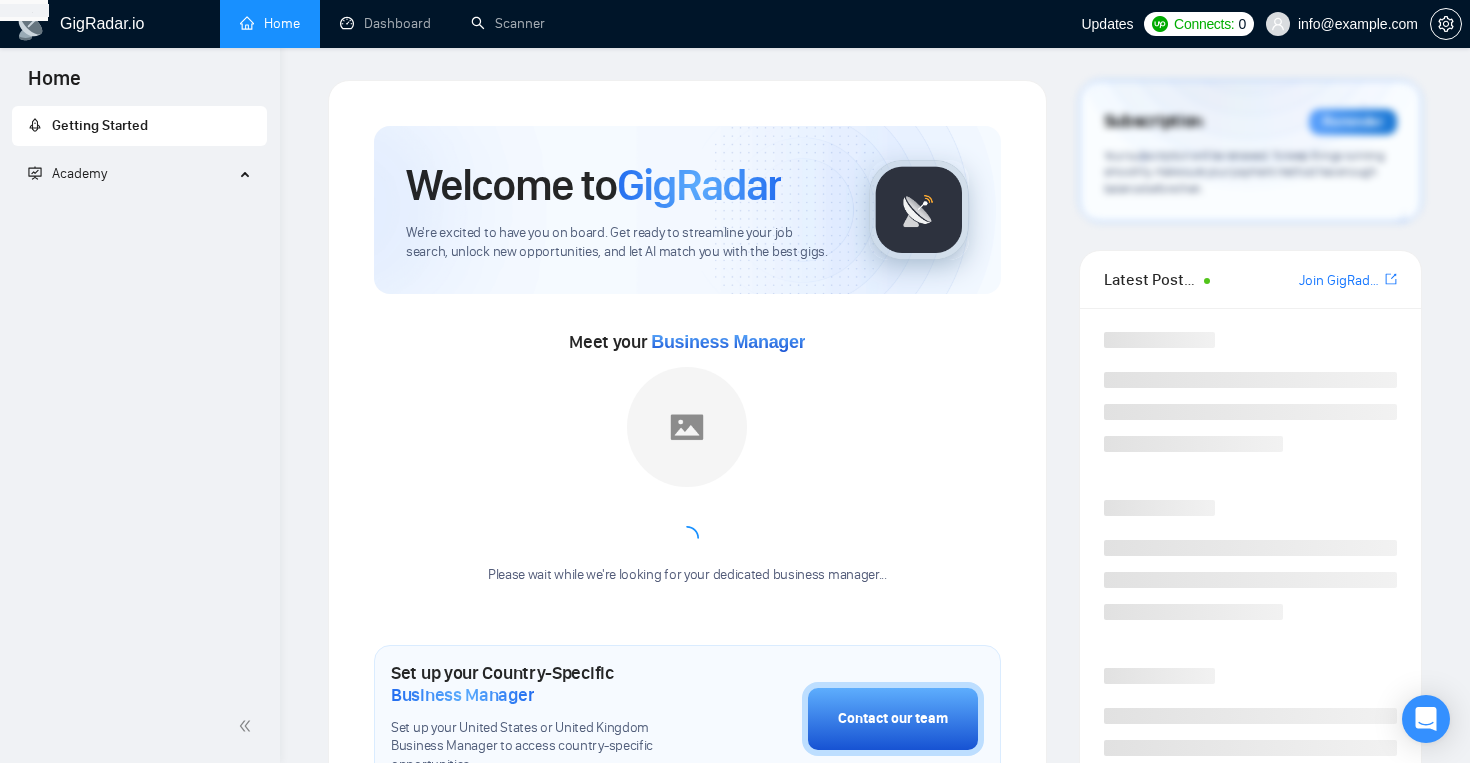 scroll, scrollTop: 0, scrollLeft: 0, axis: both 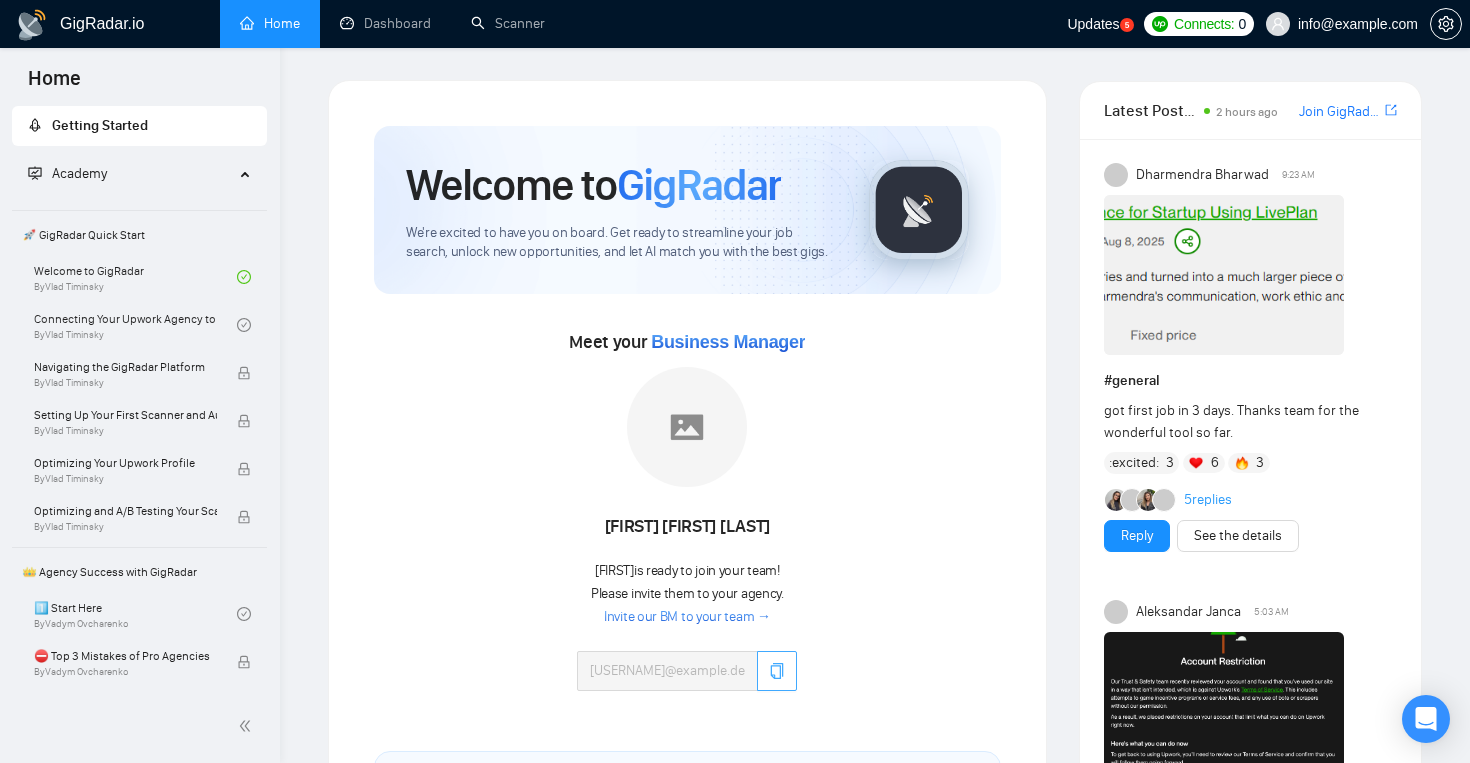 click at bounding box center [777, 671] 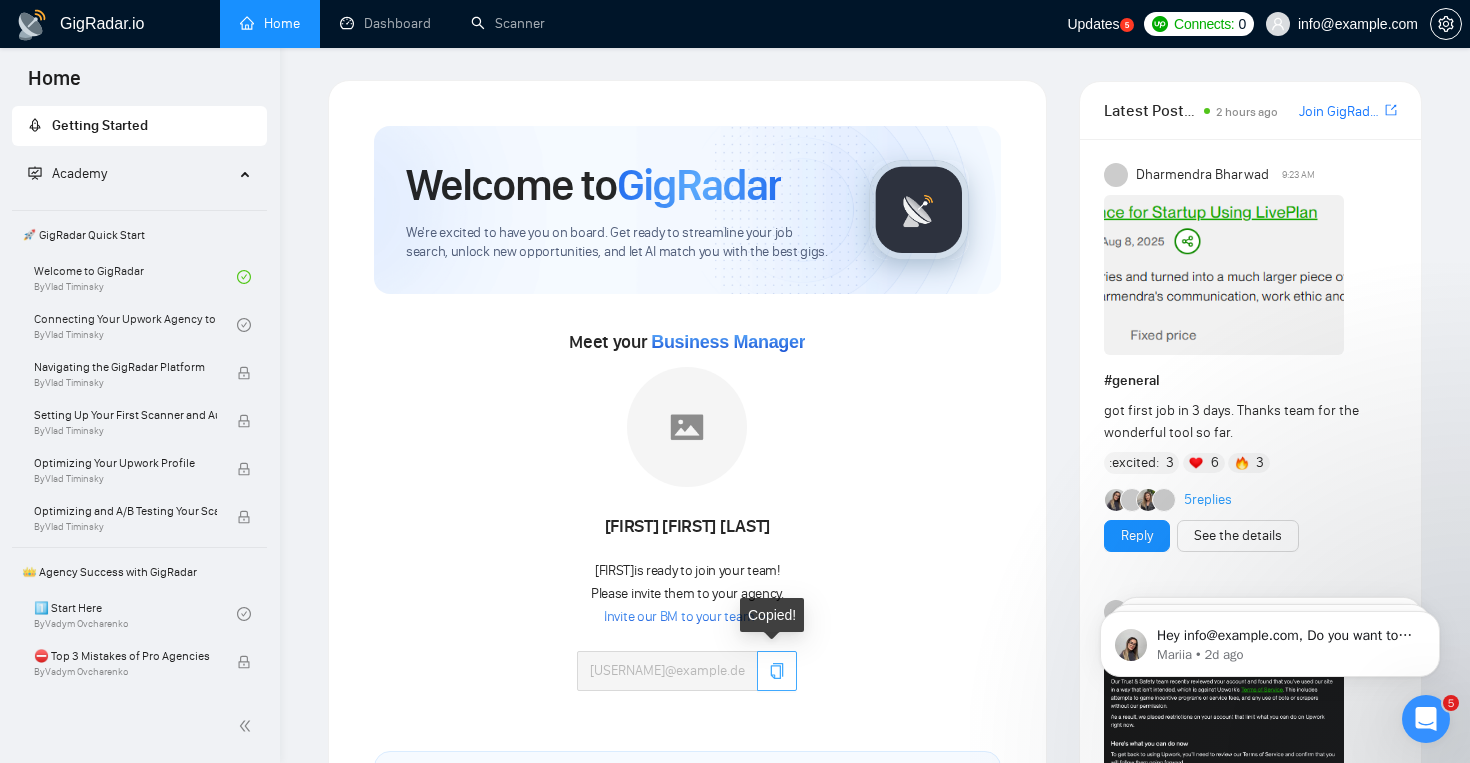 scroll, scrollTop: 0, scrollLeft: 0, axis: both 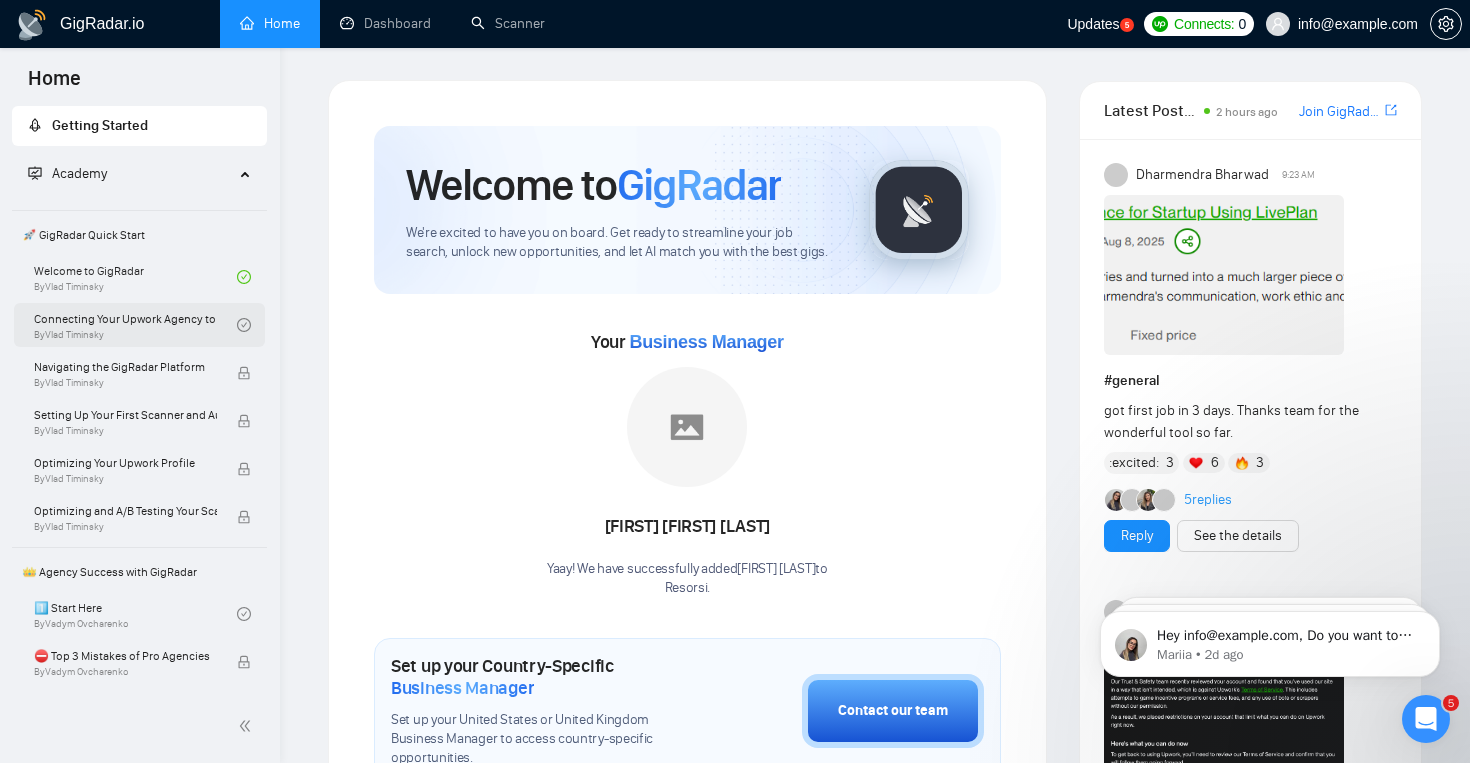 click on "Connecting Your Upwork Agency to GigRadar By  Vlad Timinsky" at bounding box center (135, 325) 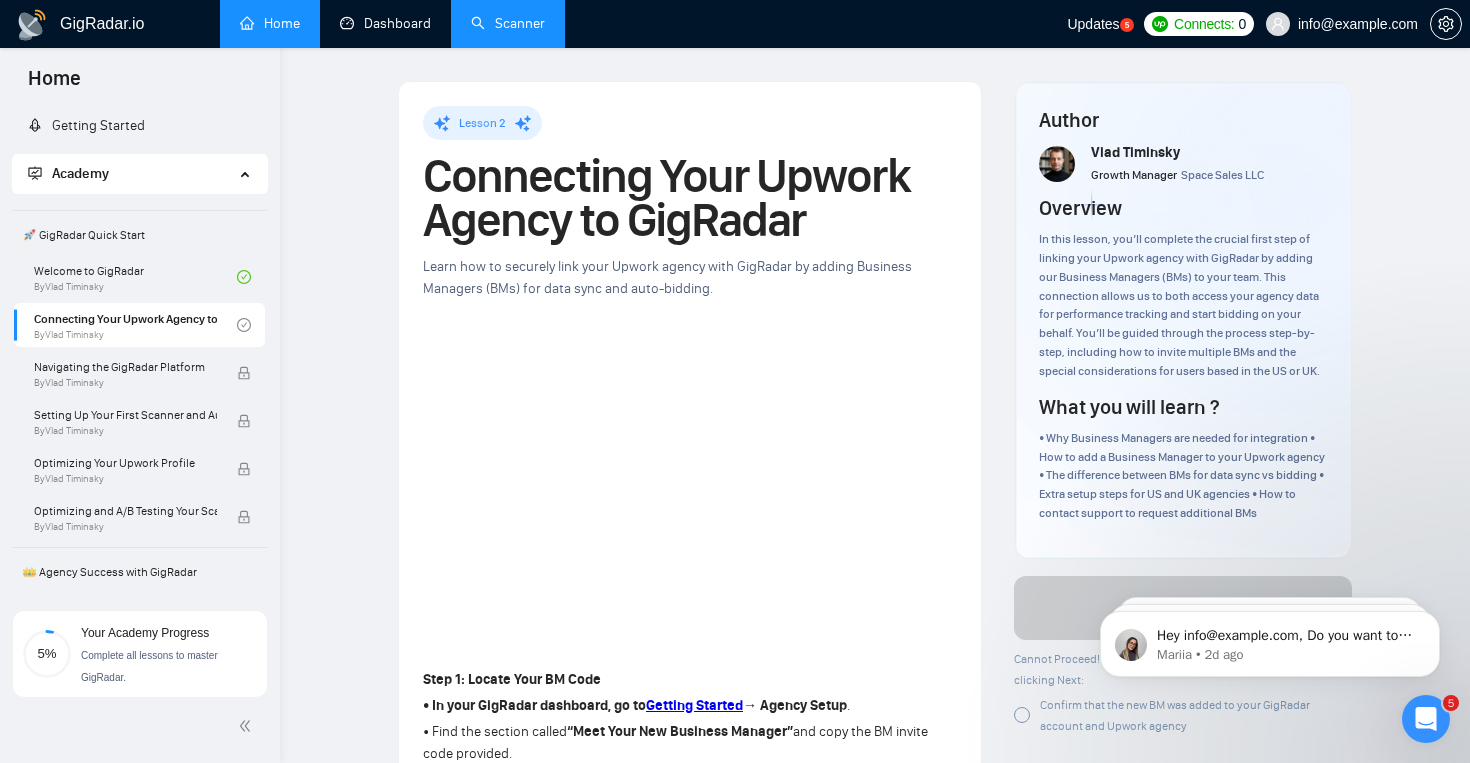 click on "Scanner" at bounding box center (508, 23) 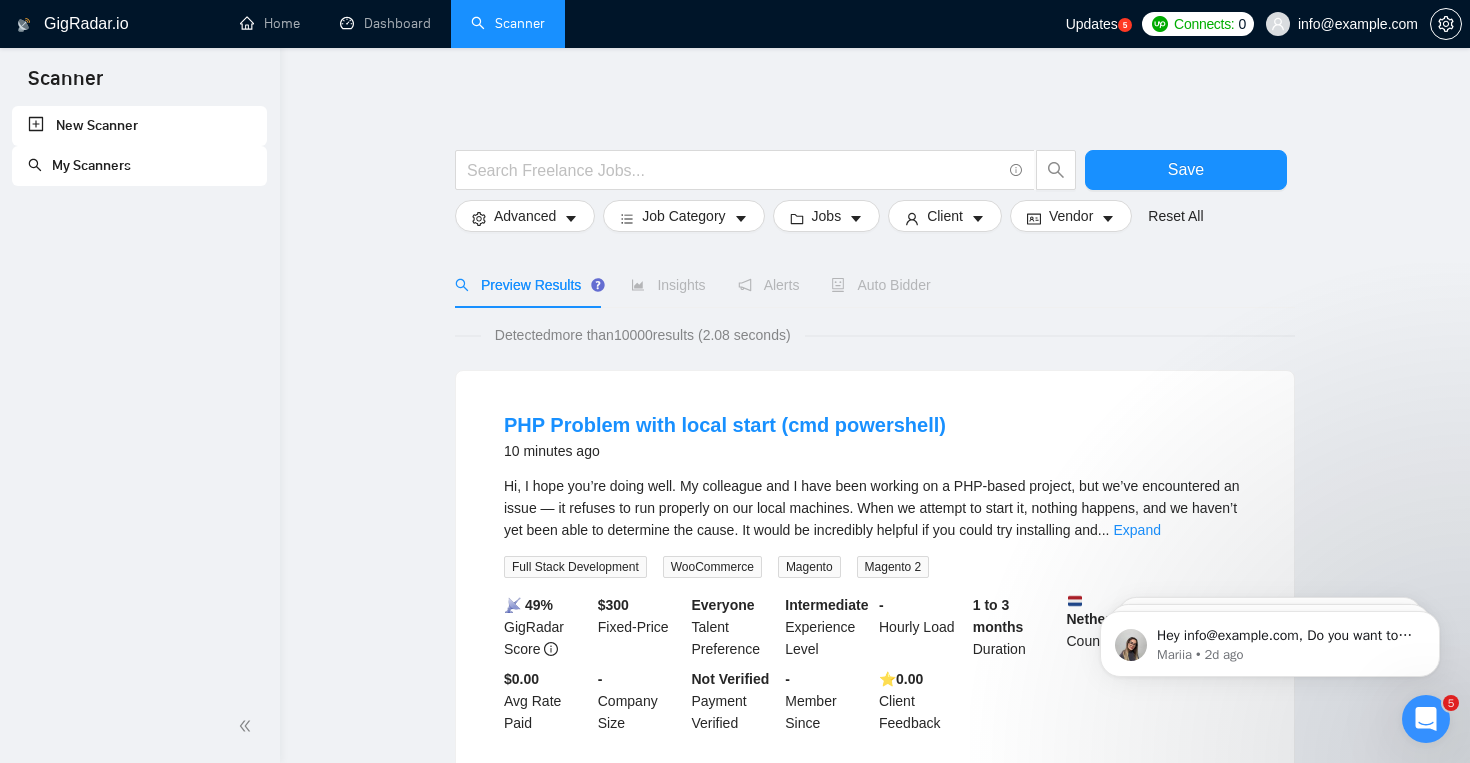 click at bounding box center [766, 175] 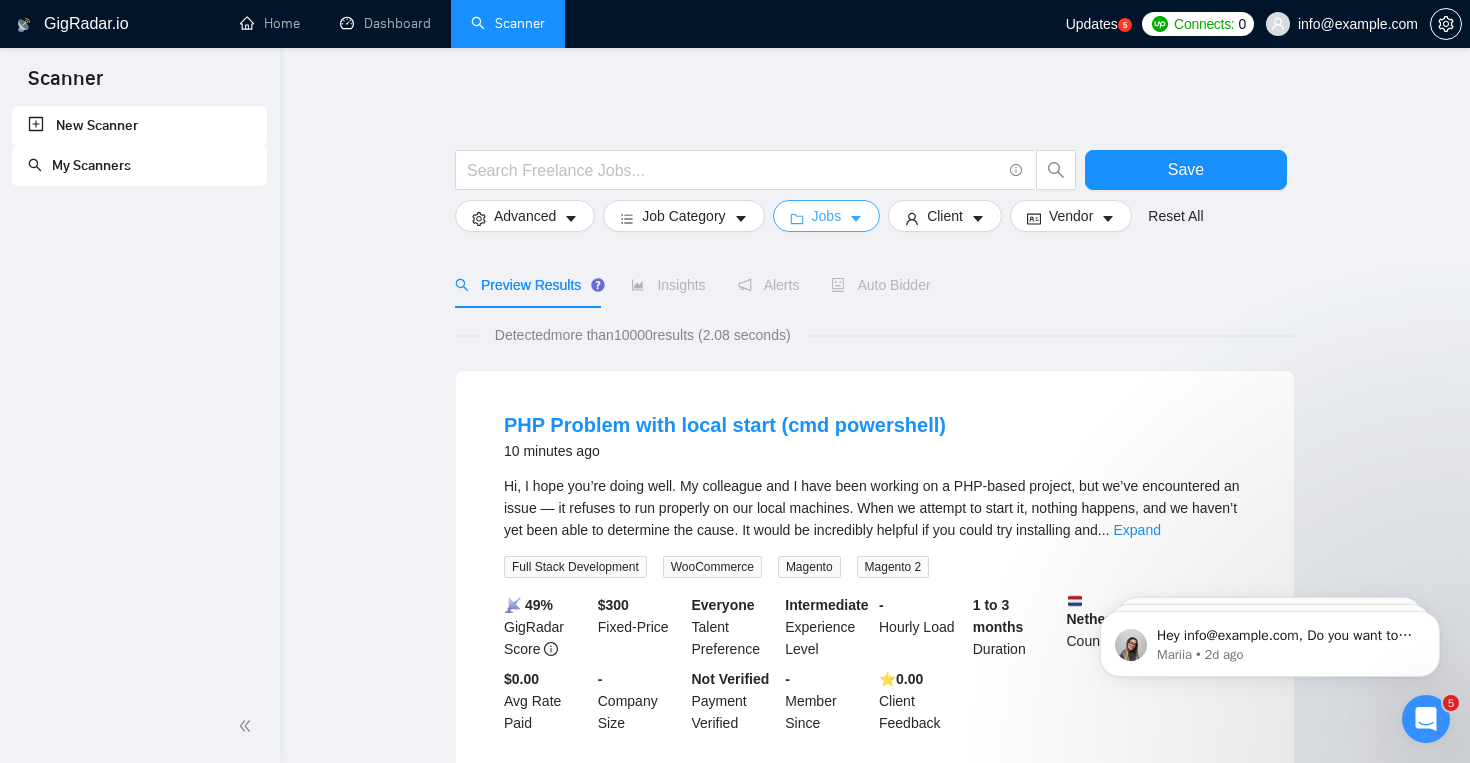 click on "Jobs" at bounding box center (827, 216) 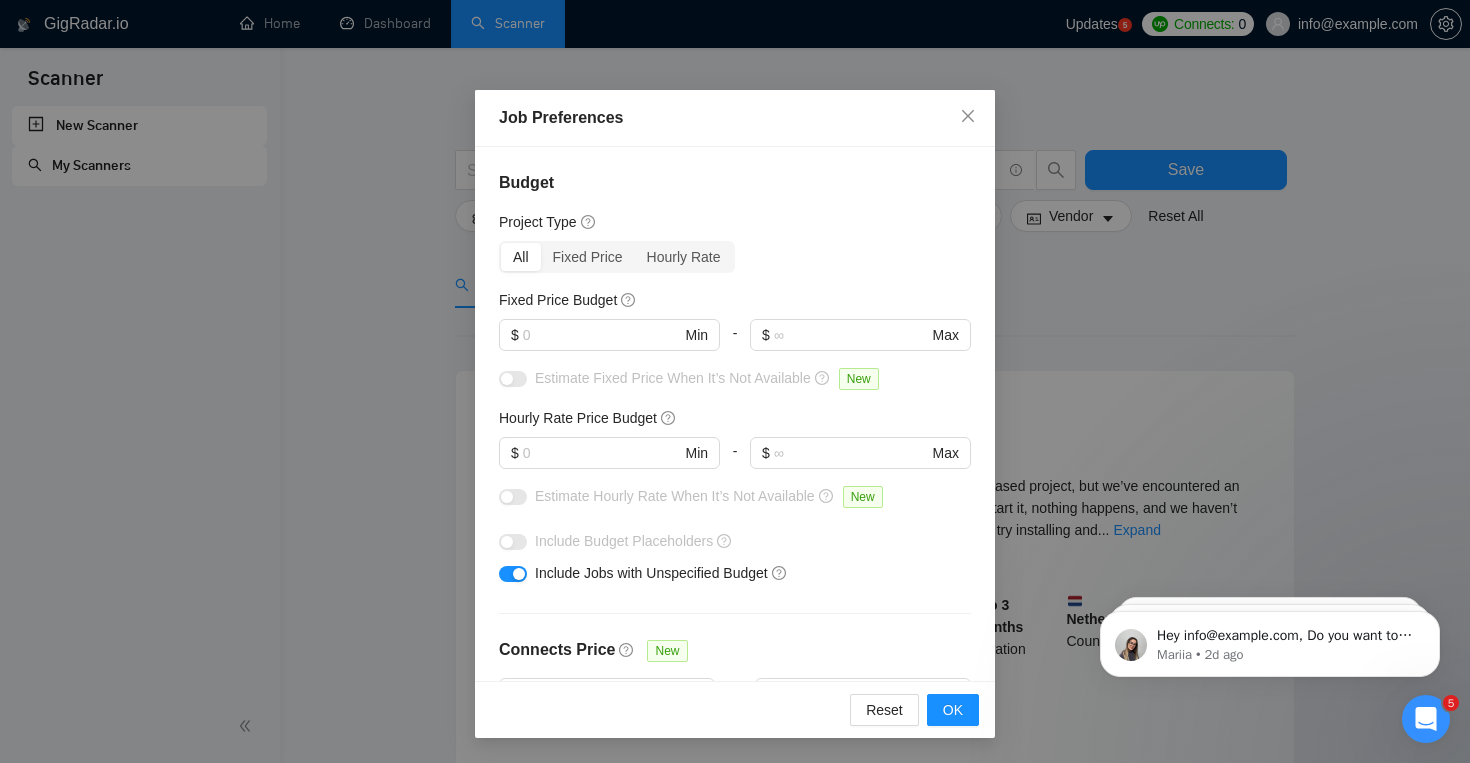 click on "Budget Project Type All Fixed Price Hourly Rate   Fixed Price Budget $ Min - $ Max Estimate Fixed Price When It’s Not Available New   Hourly Rate Price Budget $ Min - $ Max Estimate Hourly Rate When It’s Not Available New Include Budget Placeholders Include Jobs with Unspecified Budget   Connects Price New Min - Max Project Duration   Unspecified Less than 1 month 1 to 3 months 3 to 6 months More than 6 months Hourly Workload   Unspecified <30 hrs/week >30 hrs/week Hours TBD Unsure Job Posting Questions New   Any posting questions Description Preferences Description Size New   Any description size" at bounding box center (735, 414) 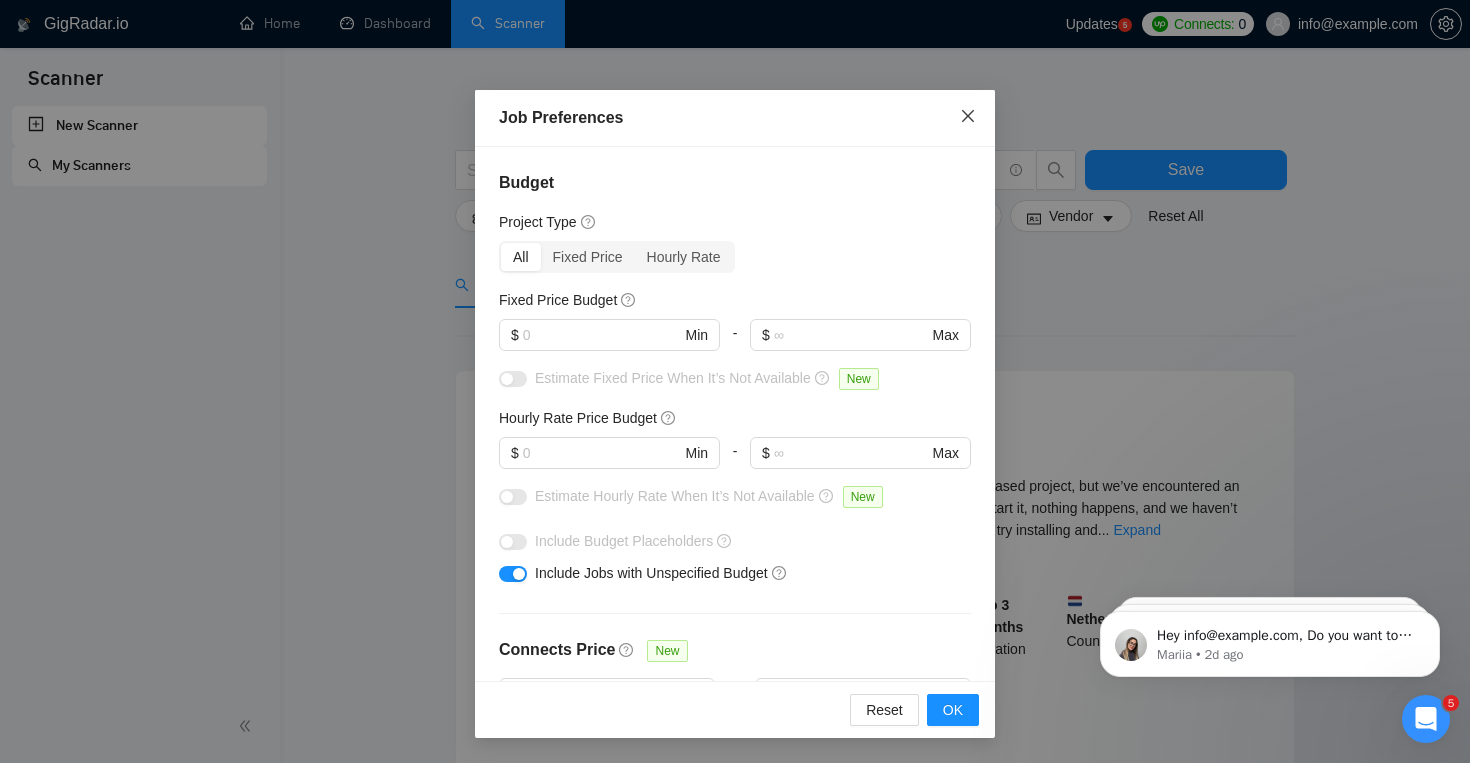 click at bounding box center (968, 117) 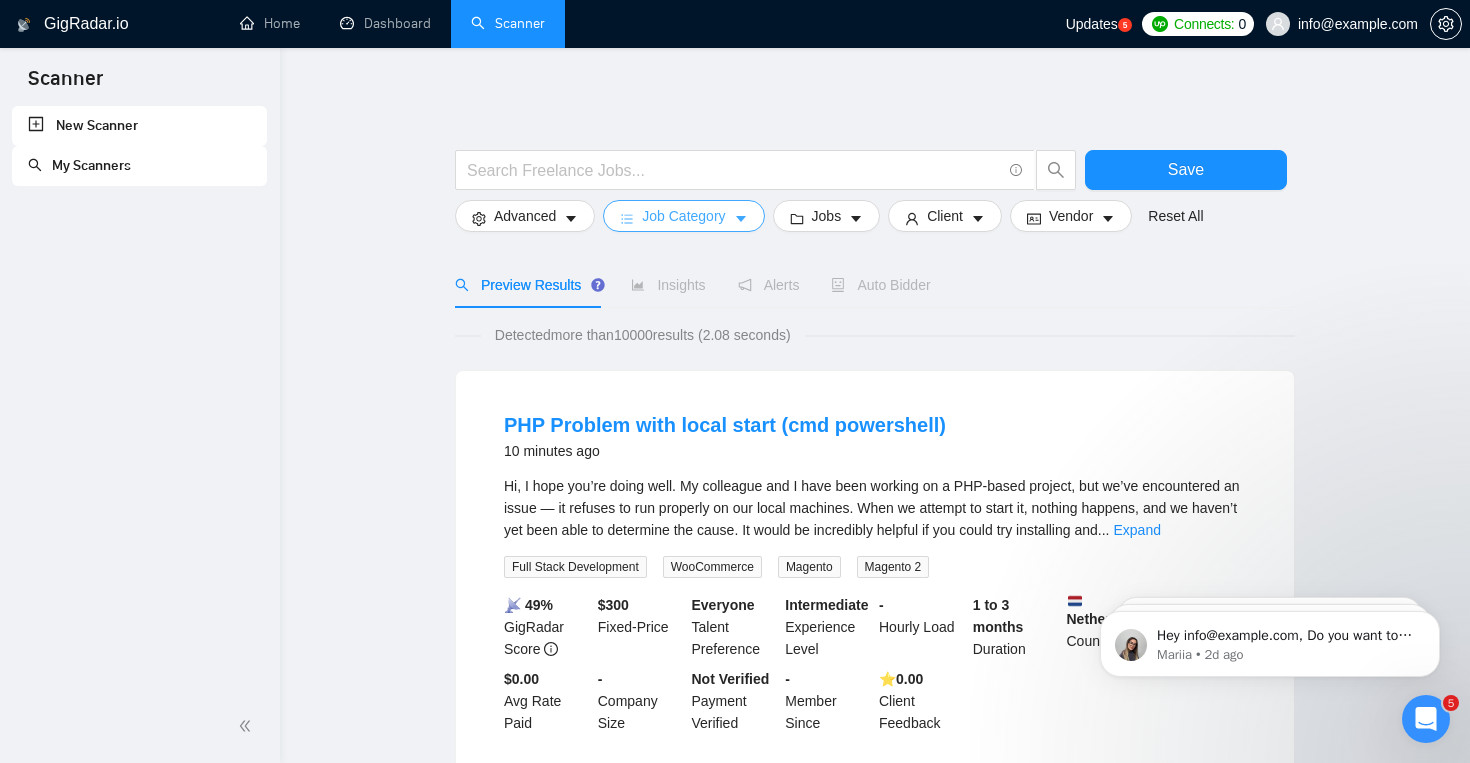 click on "Job Category" at bounding box center (683, 216) 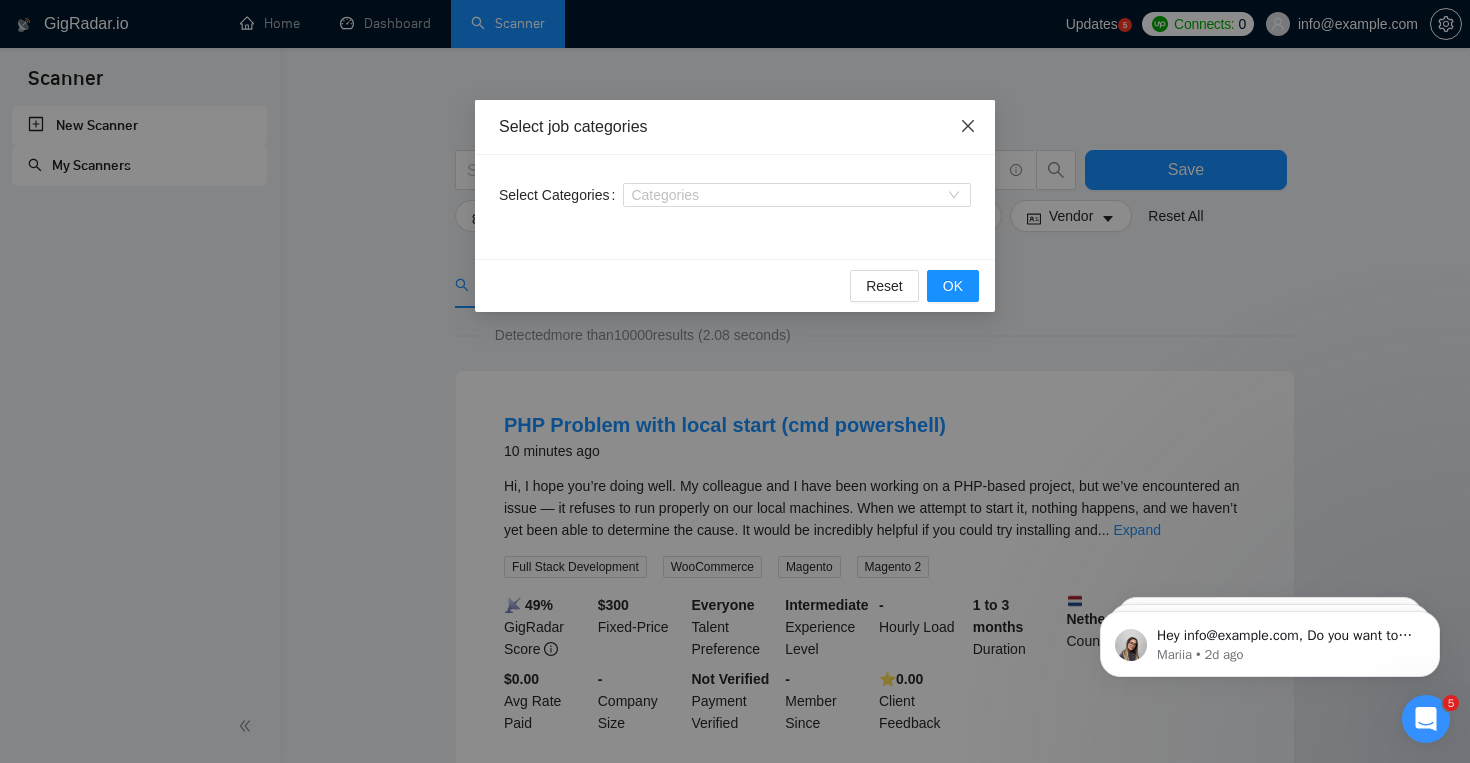 click 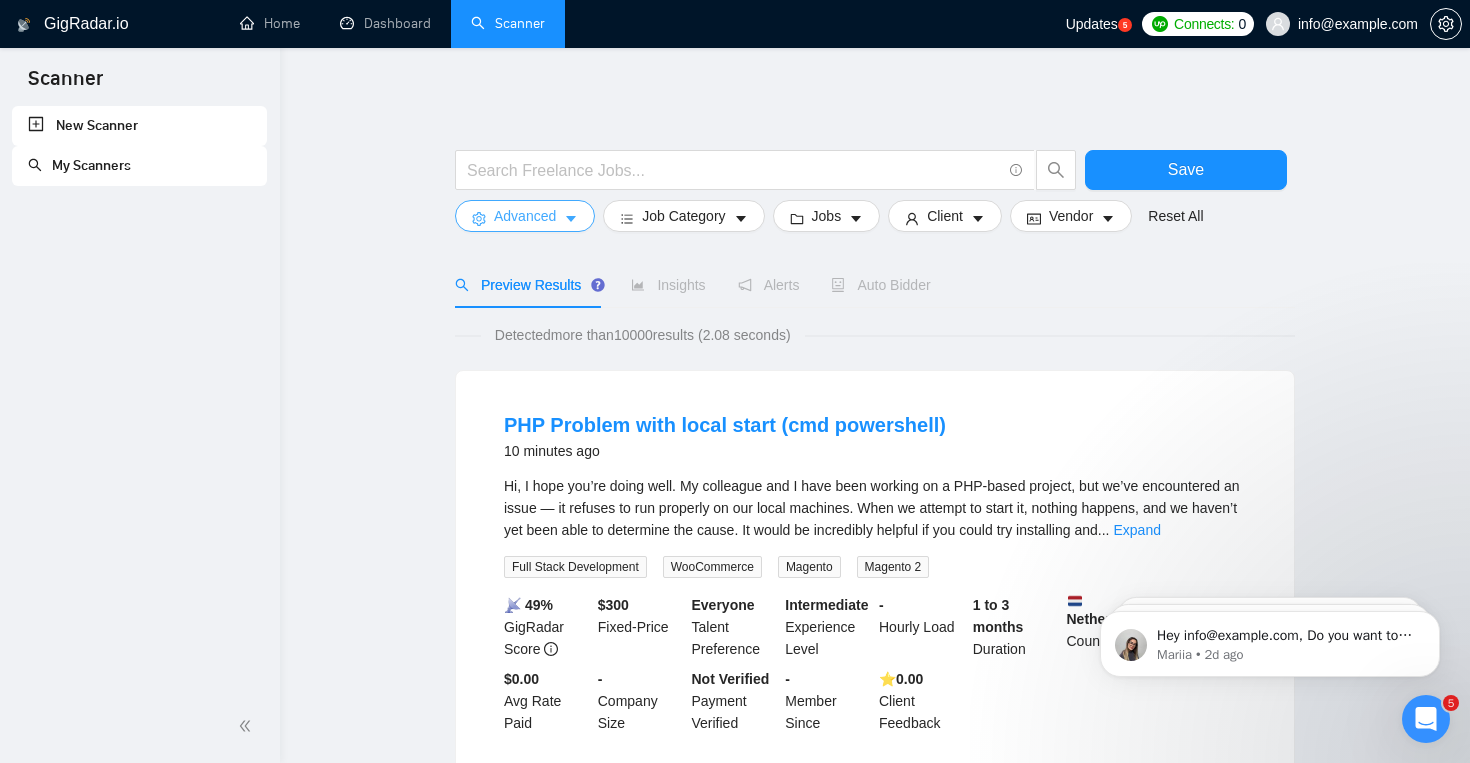 click on "Advanced" at bounding box center (525, 216) 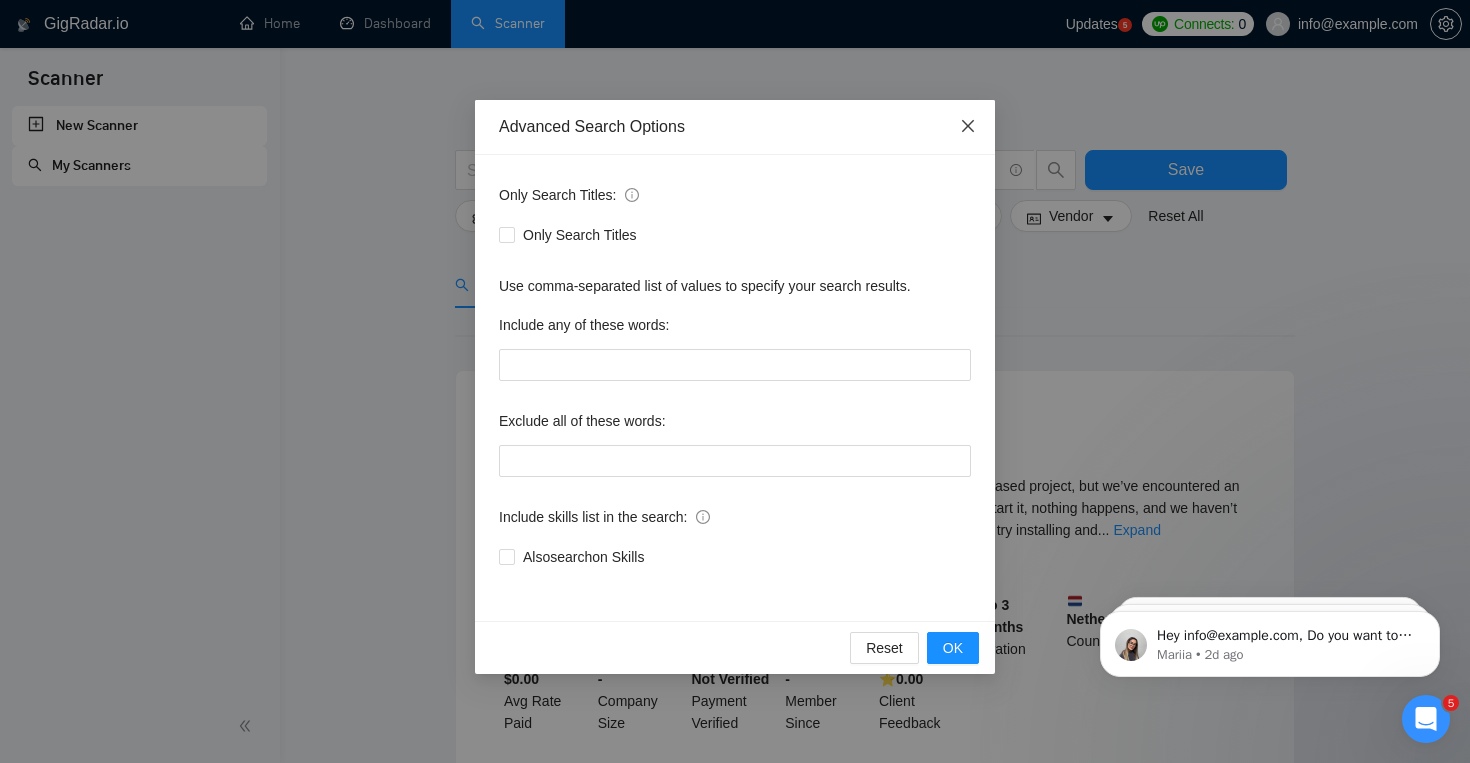 click 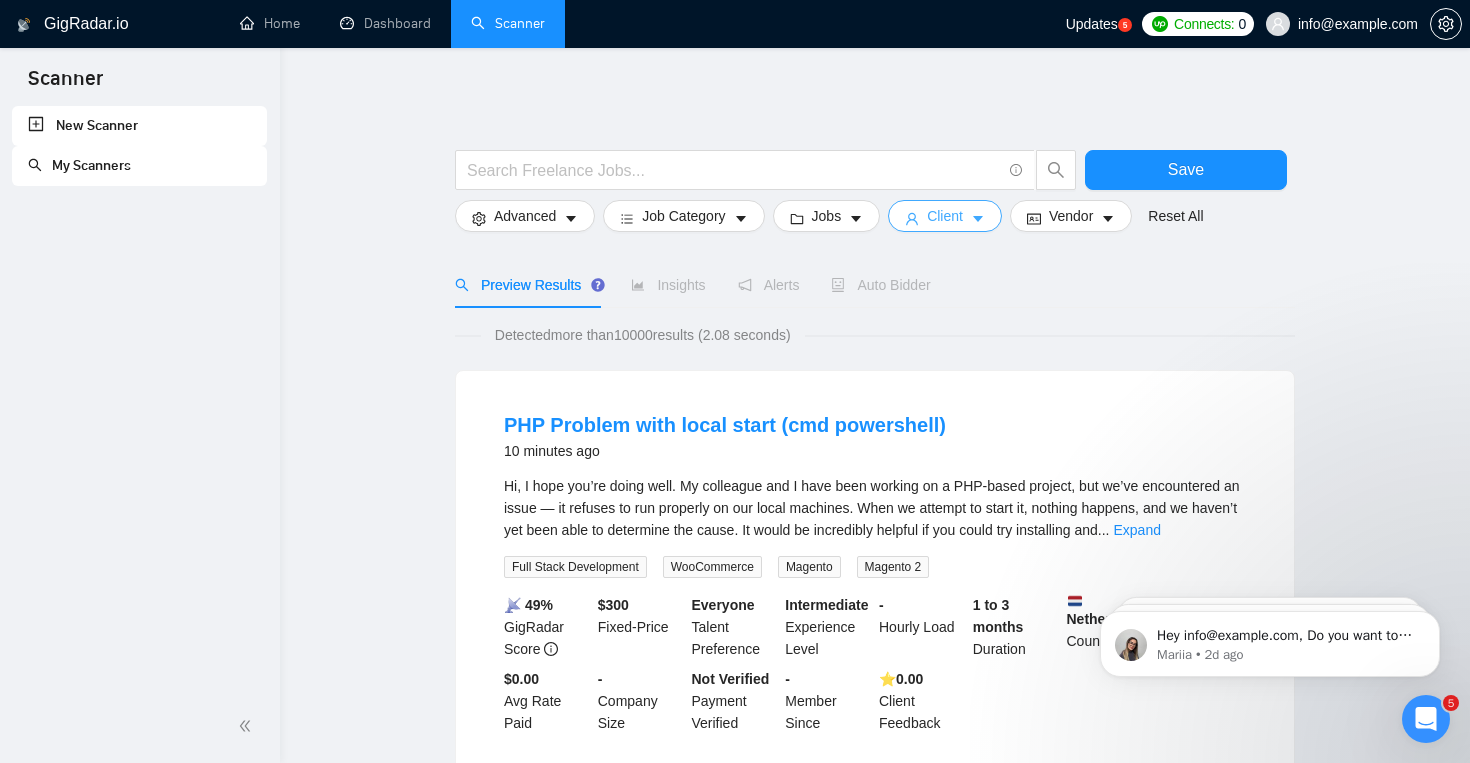 click on "Client" at bounding box center [945, 216] 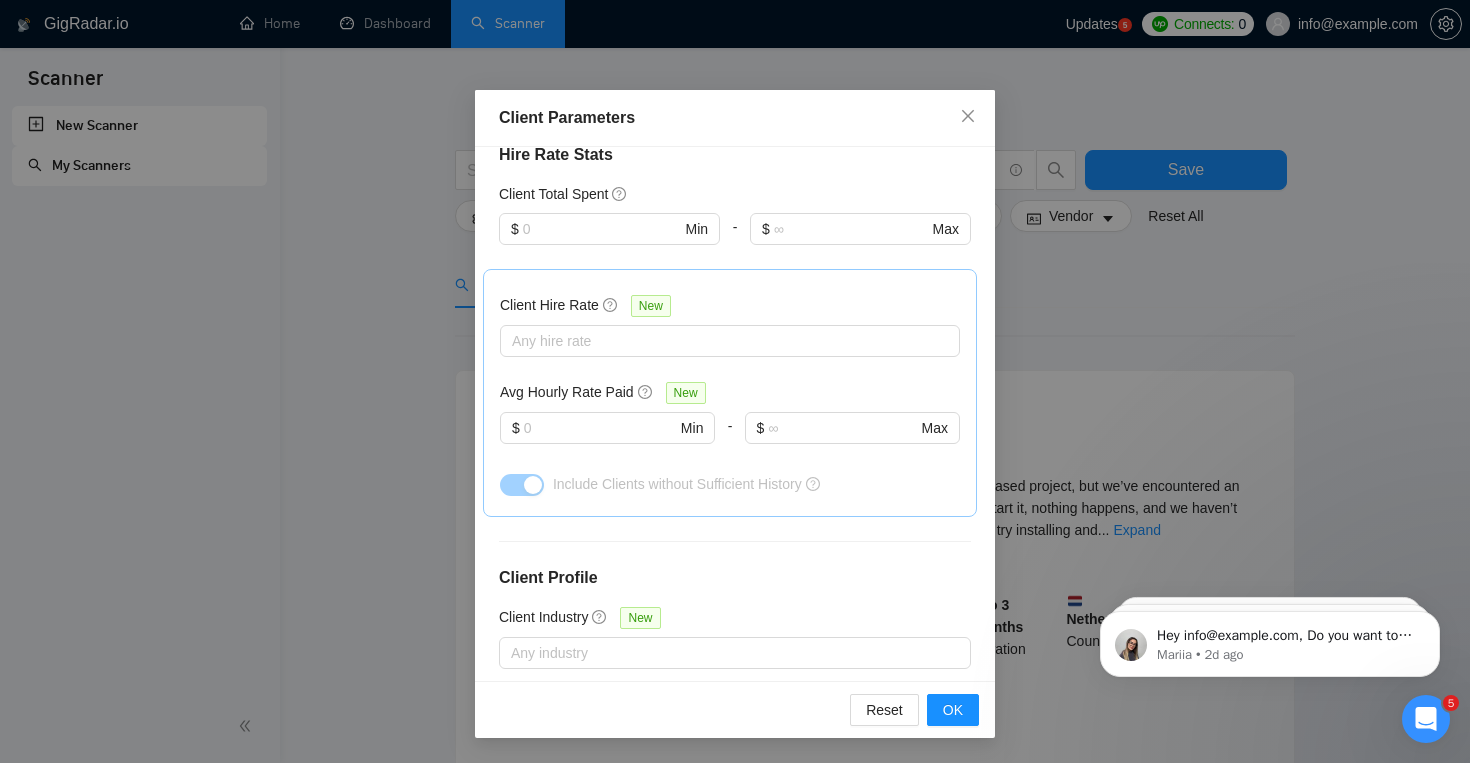 scroll, scrollTop: 0, scrollLeft: 0, axis: both 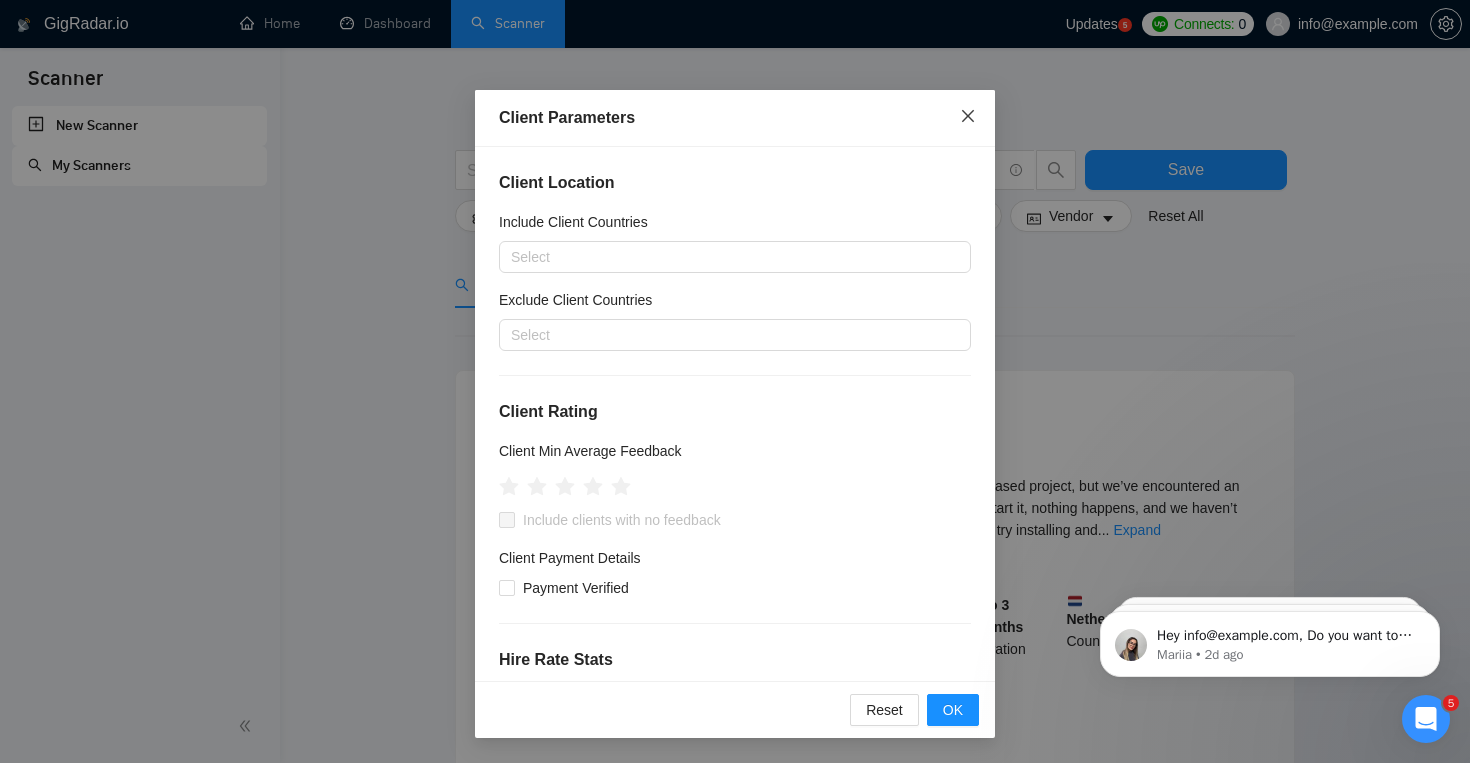 click at bounding box center [968, 117] 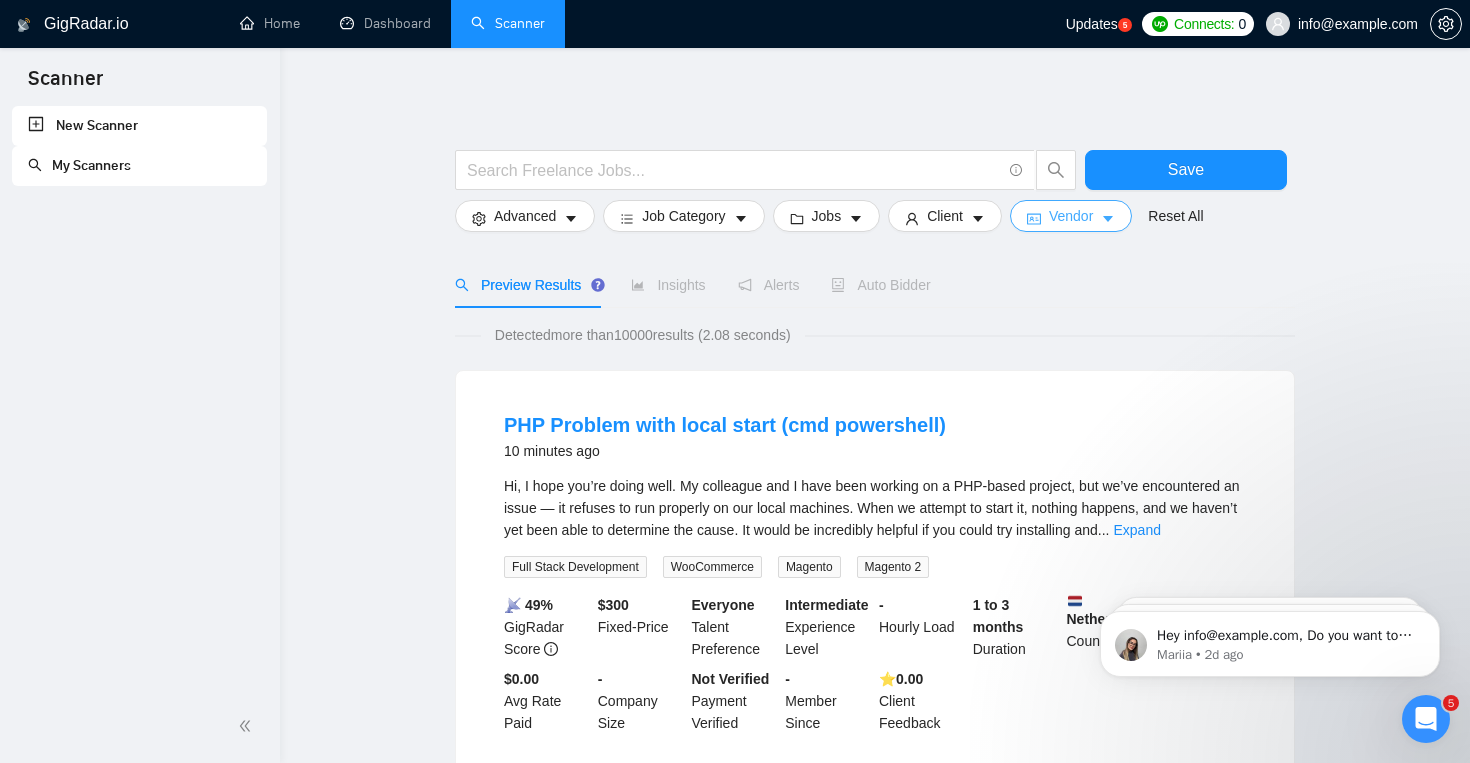 click on "Vendor" at bounding box center [1071, 216] 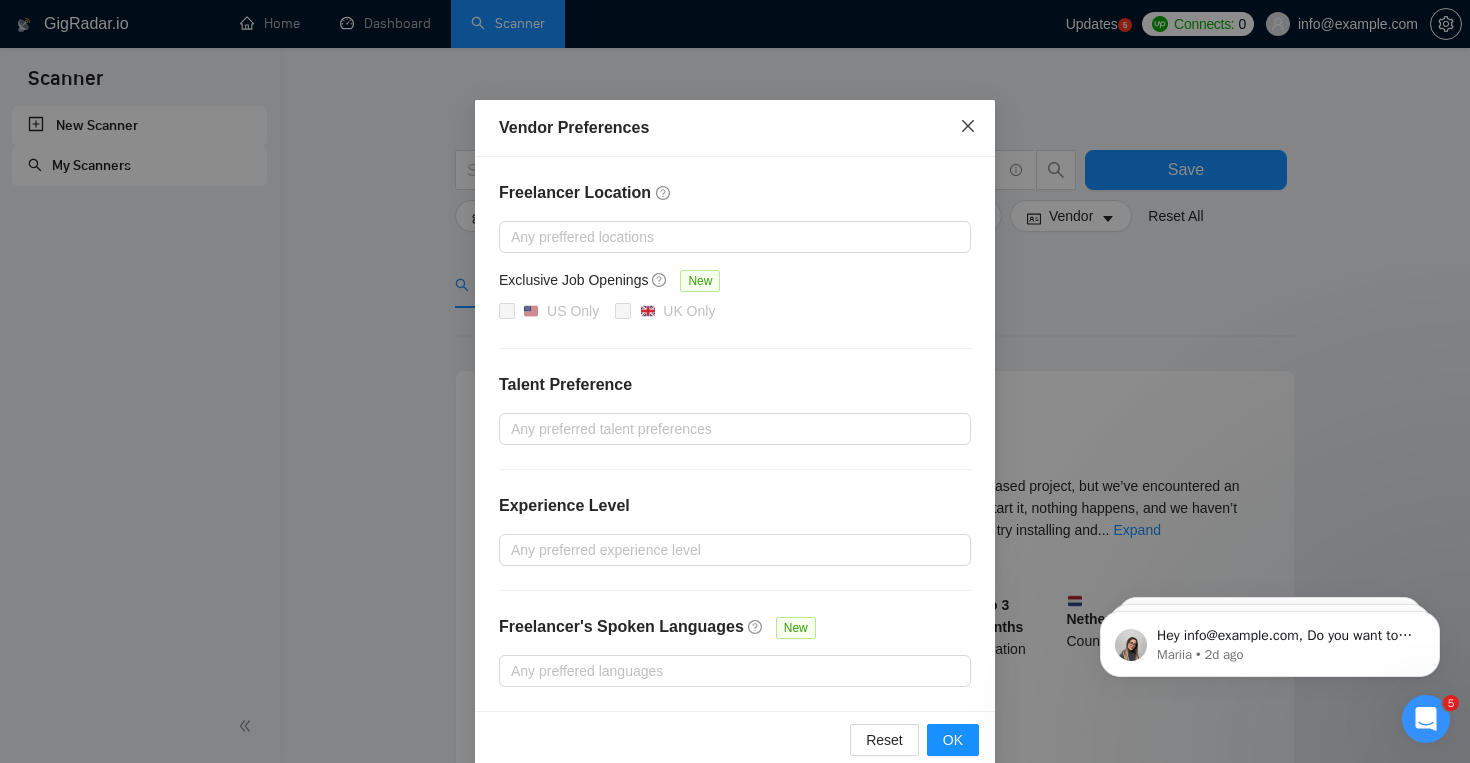 click at bounding box center [968, 127] 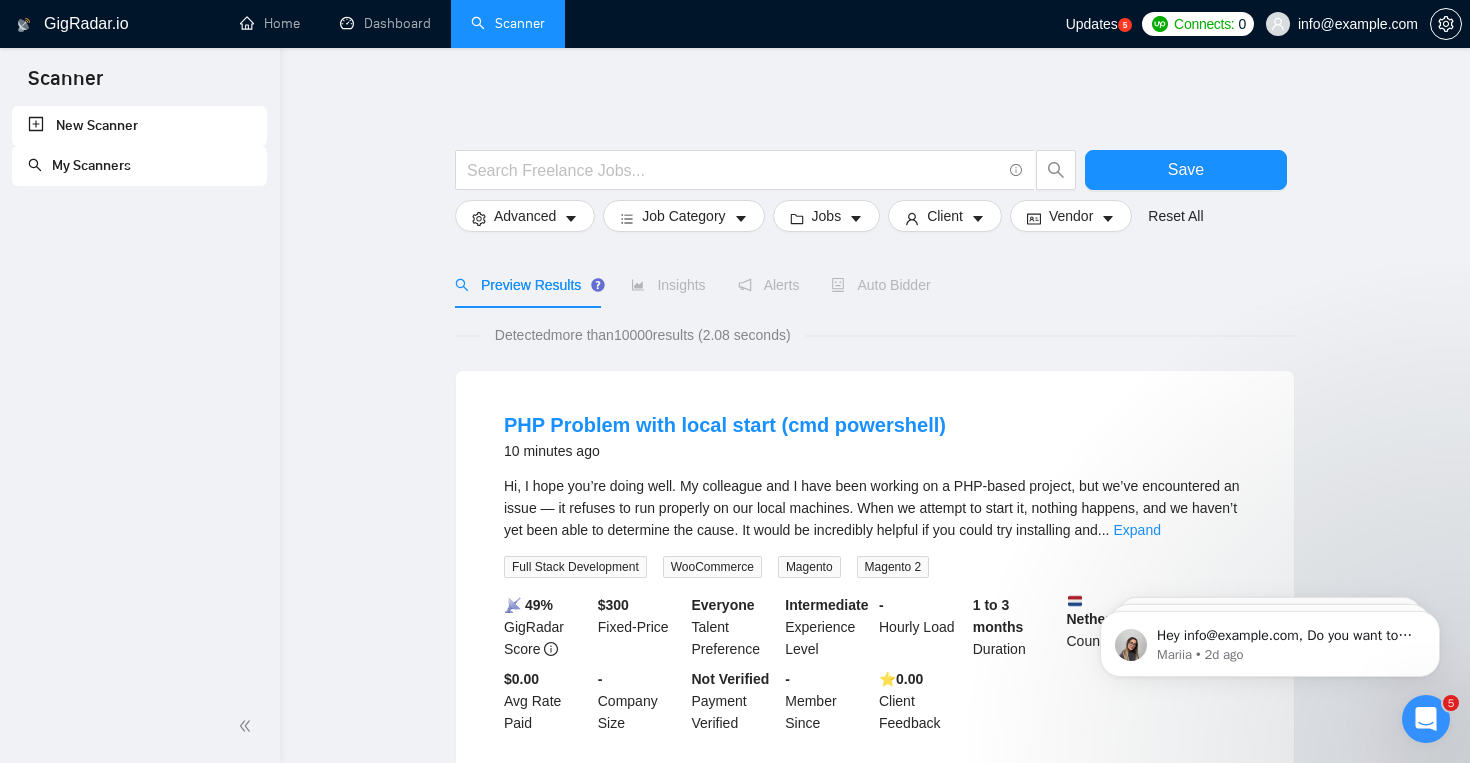 click at bounding box center (1426, 719) 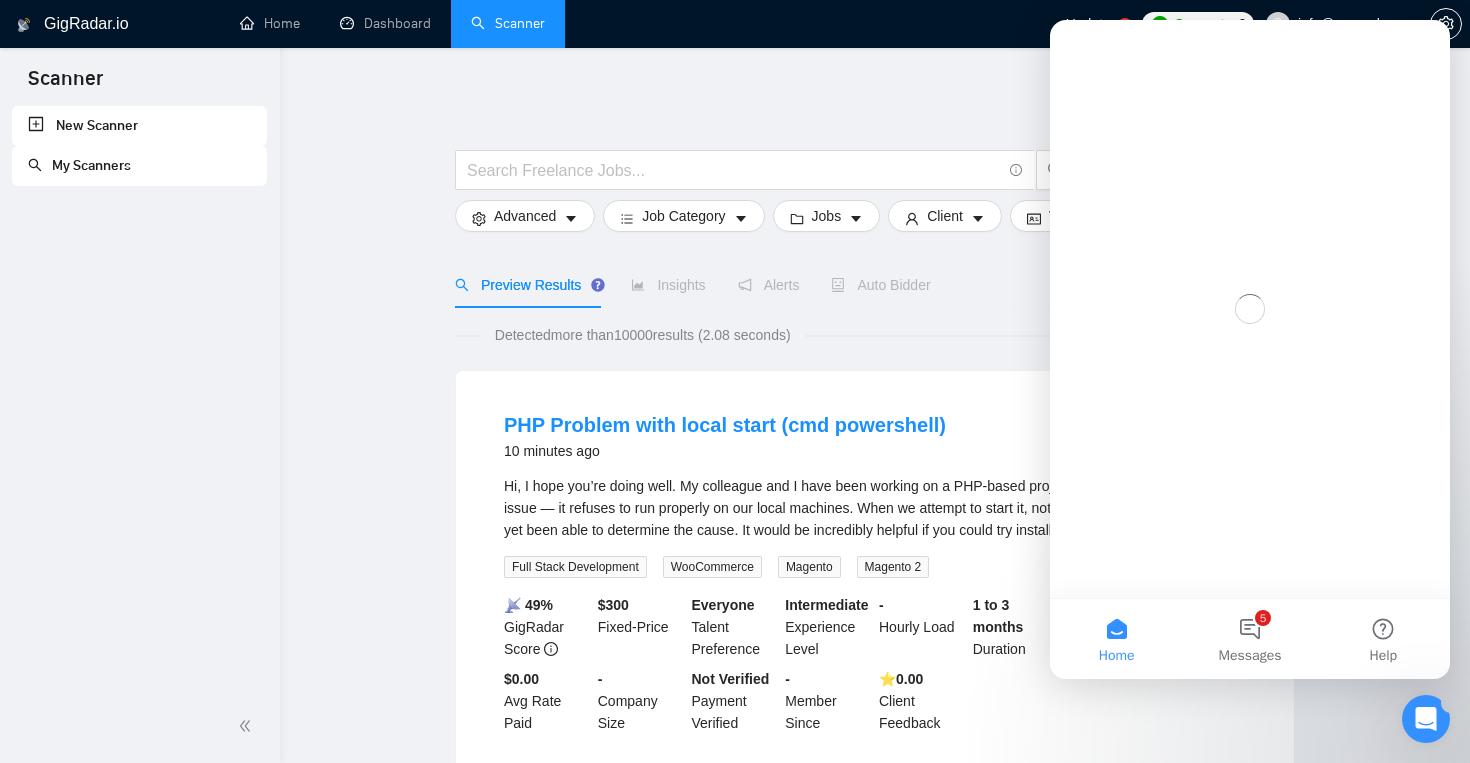 scroll, scrollTop: 0, scrollLeft: 0, axis: both 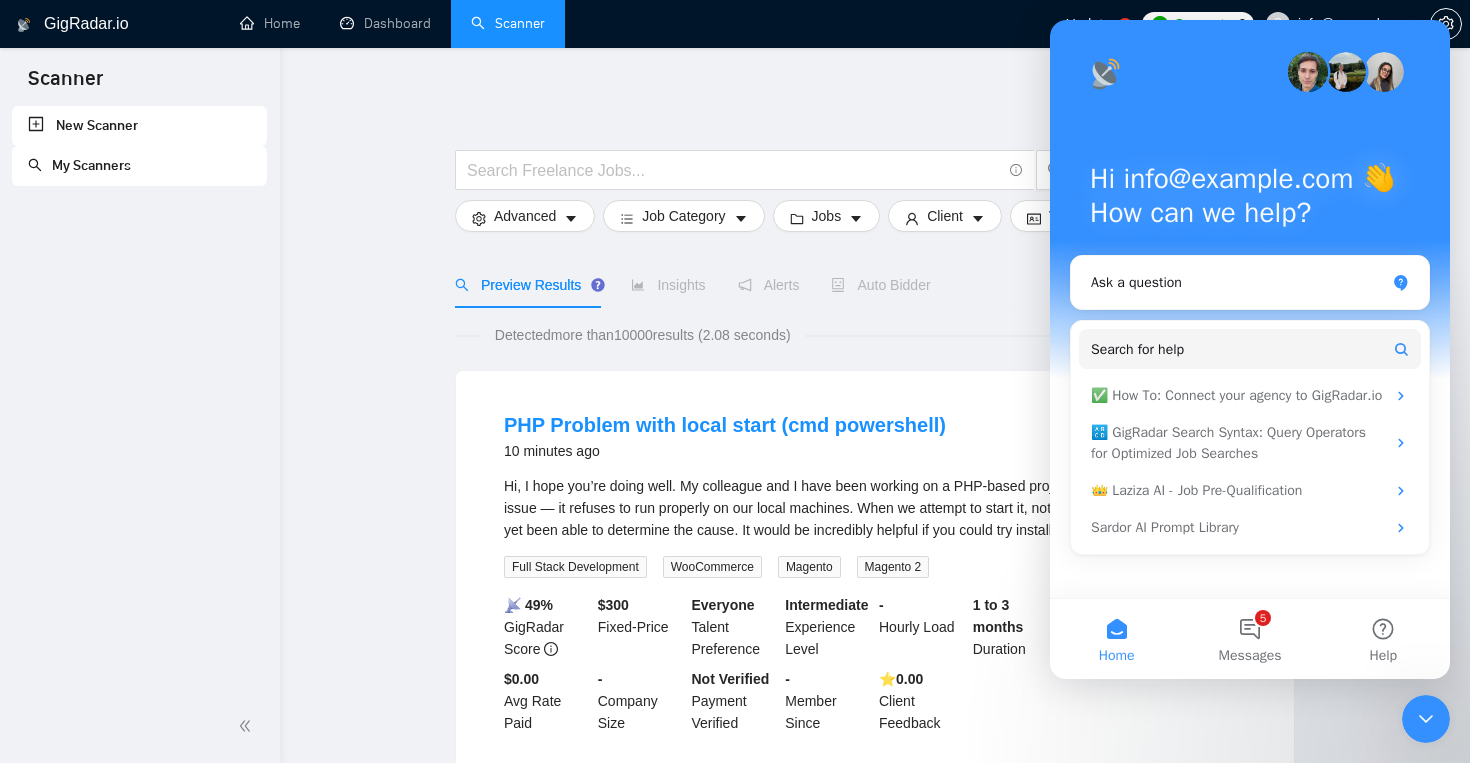 click on "Save Advanced Job Category Jobs Client Vendor Reset All Preview Results Insights Alerts Auto Bidder Detected more than 10000 results (2.08 seconds) PHP Problem with local start (cmd powershell) 10 minutes ago Hi, I hope you’re doing well. My colleague and I have been working on a PHP-based project, but we’ve encountered an issue — it refuses to run properly on our local machines. When we attempt to start it, nothing happens, and we haven’t yet been able to determine the cause. It would be incredibly helpful if you could try installing and ... Expand Full Stack Development WooCommerce Magento Magento 2 📡 49% GigRadar Score $ 300 Fixed-Price Everyone Talent Preference Intermediate Experience Level - Hourly Load 1 to 3 months Duration Netherlands Country $ 0 Total Spent $0.00 Avg Rate Paid - Company Size Not Verified Payment Verified - Member Since ⭐️ 0.00 Client Feedback Electrical Engineer + Designer 10 minutes ago ... Expand Electrical Engineering CAD Electronics 📡" at bounding box center [875, 1333] 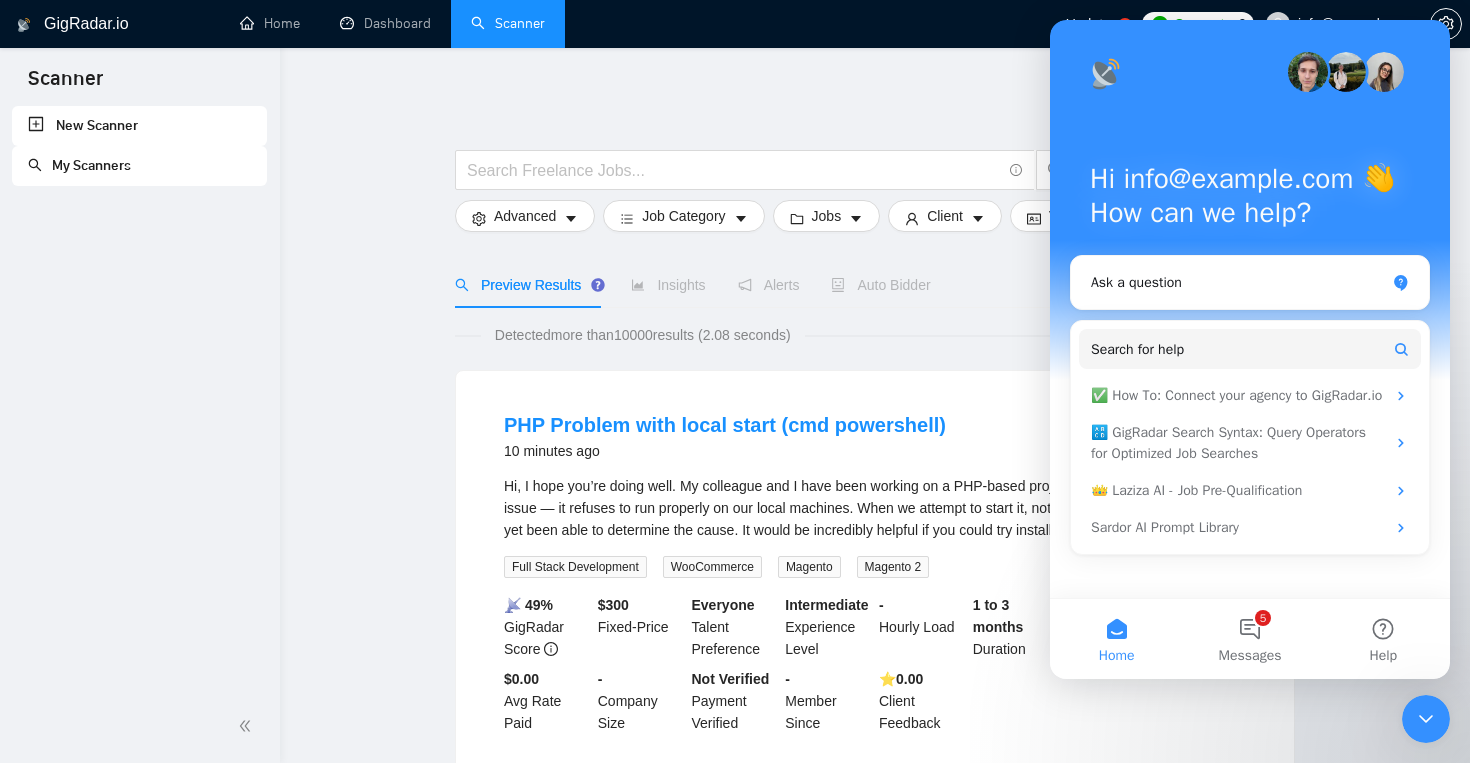 click on "Save Advanced Job Category Jobs Client Vendor Reset All Preview Results Insights Alerts Auto Bidder Detected more than 10000 results (2.08 seconds) PHP Problem with local start (cmd powershell) 10 minutes ago Hi, I hope you’re doing well. My colleague and I have been working on a PHP-based project, but we’ve encountered an issue — it refuses to run properly on our local machines. When we attempt to start it, nothing happens, and we haven’t yet been able to determine the cause. It would be incredibly helpful if you could try installing and ... Expand Full Stack Development WooCommerce Magento Magento 2 📡 49% GigRadar Score $ 300 Fixed-Price Everyone Talent Preference Intermediate Experience Level - Hourly Load 1 to 3 months Duration Netherlands Country $ 0 Total Spent $0.00 Avg Rate Paid - Company Size Not Verified Payment Verified - Member Since ⭐️ 0.00 Client Feedback Electrical Engineer + Designer 10 minutes ago ... Expand Electrical Engineering CAD Electronics 📡" at bounding box center (875, 1333) 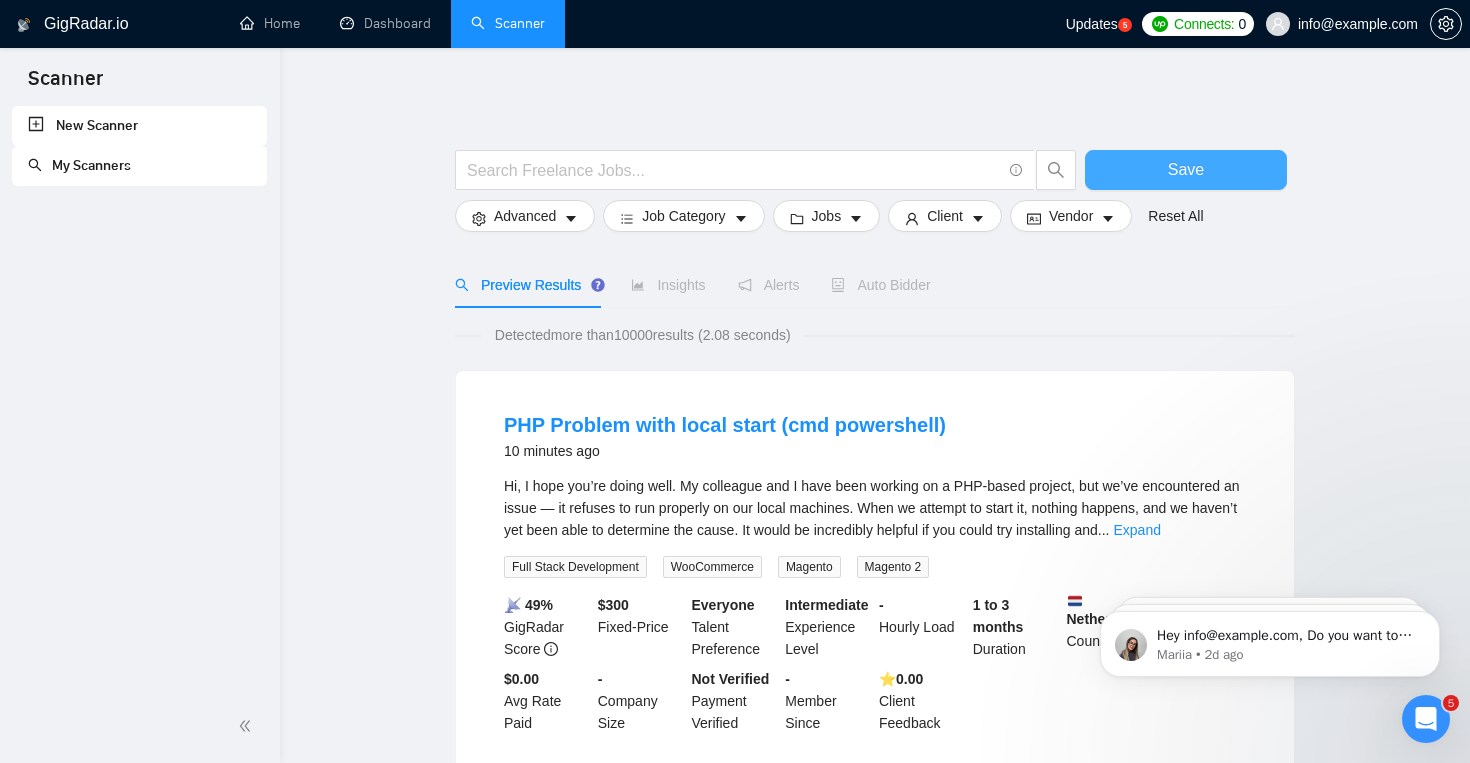 scroll, scrollTop: 0, scrollLeft: 0, axis: both 